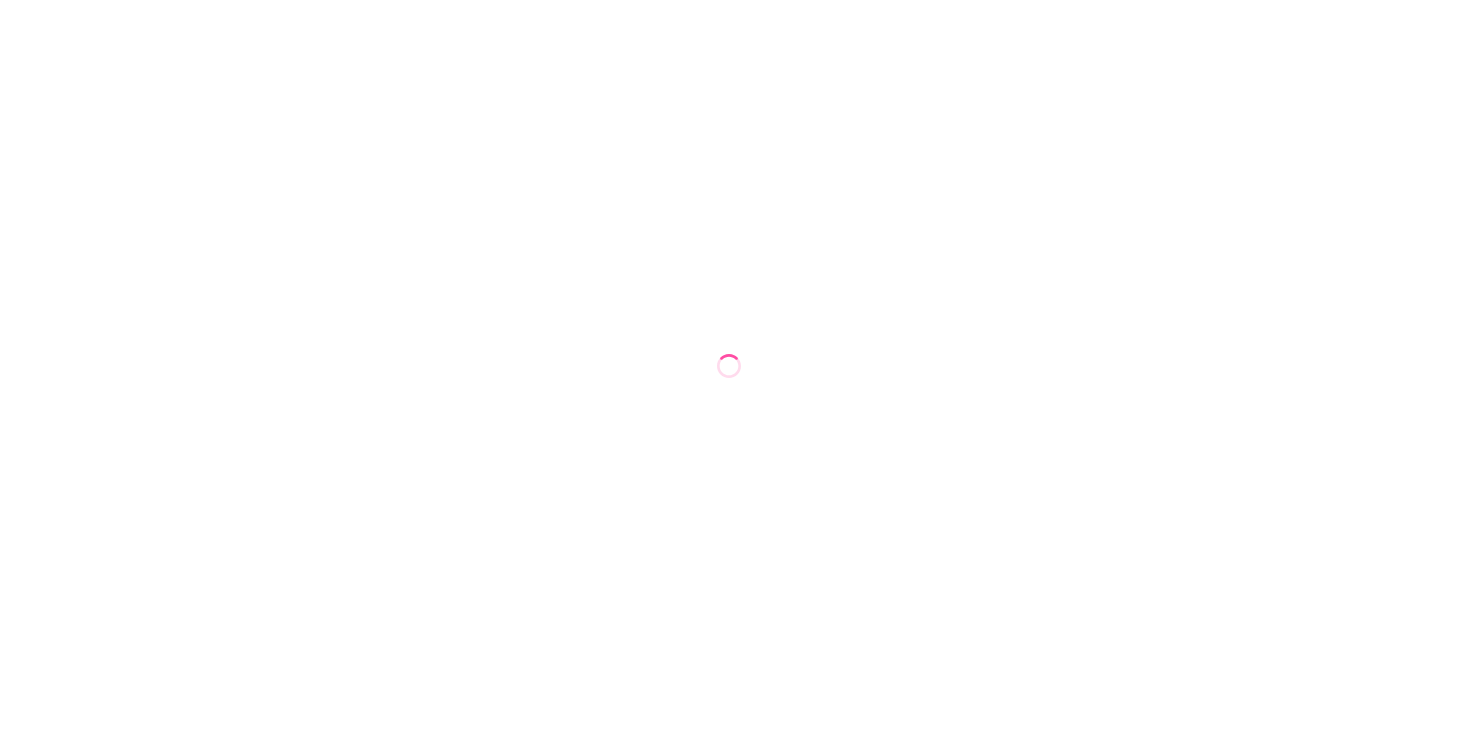 scroll, scrollTop: 0, scrollLeft: 0, axis: both 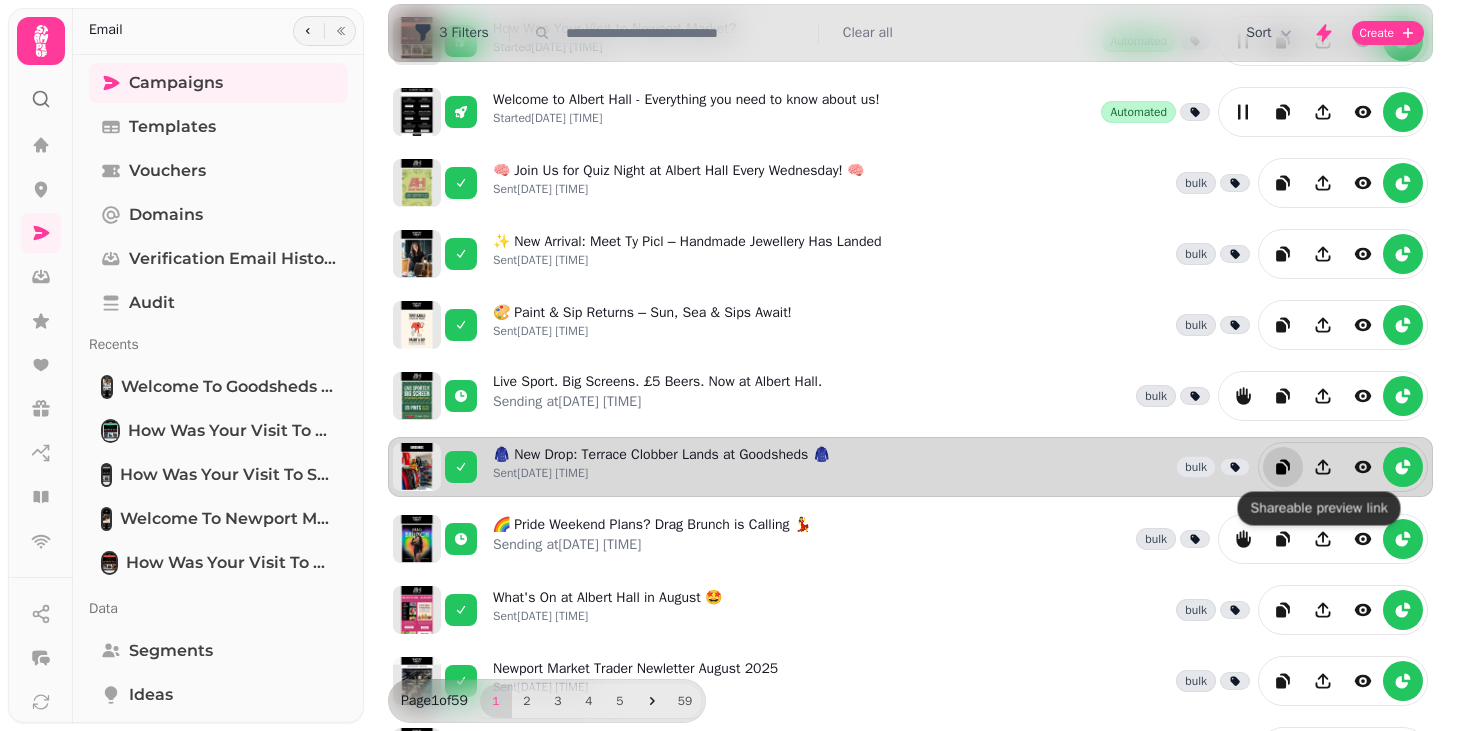 click 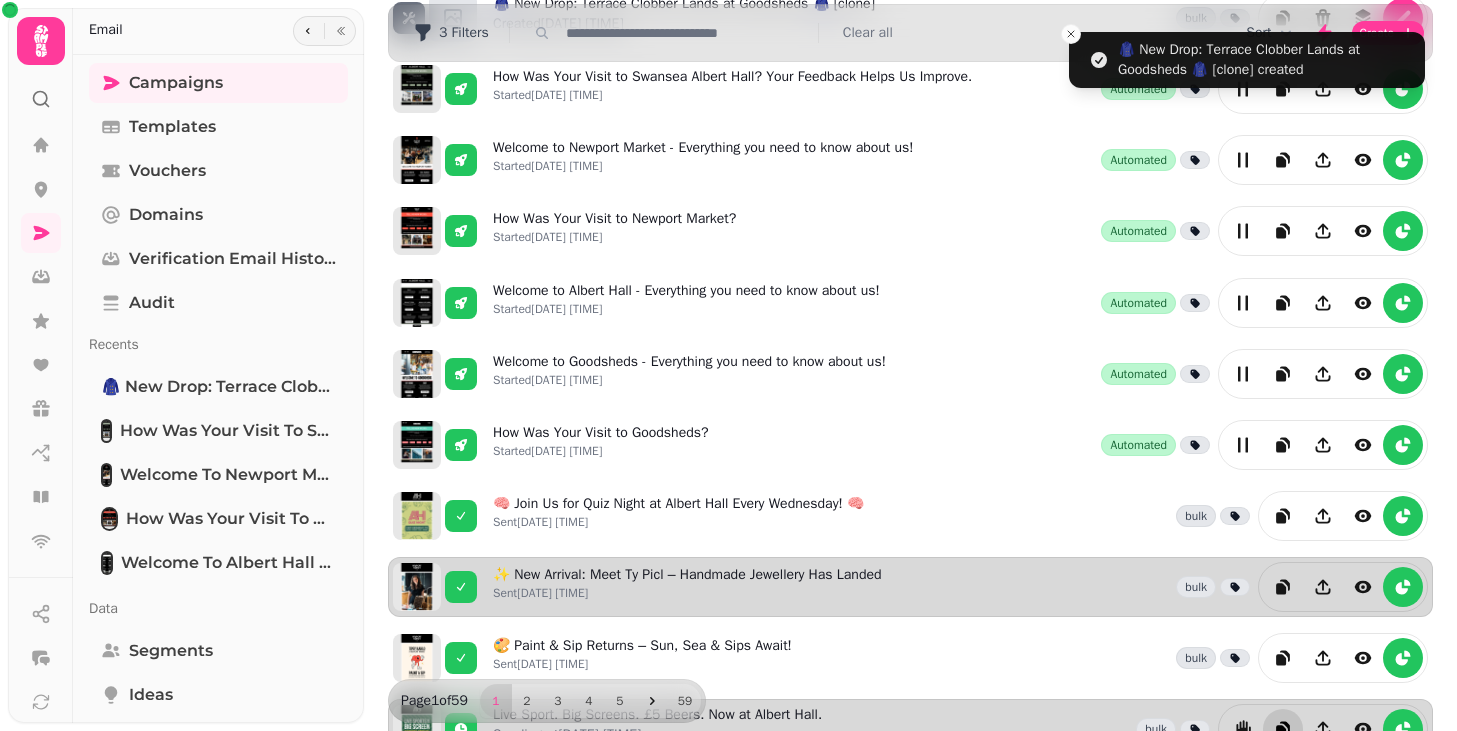 scroll, scrollTop: 0, scrollLeft: 0, axis: both 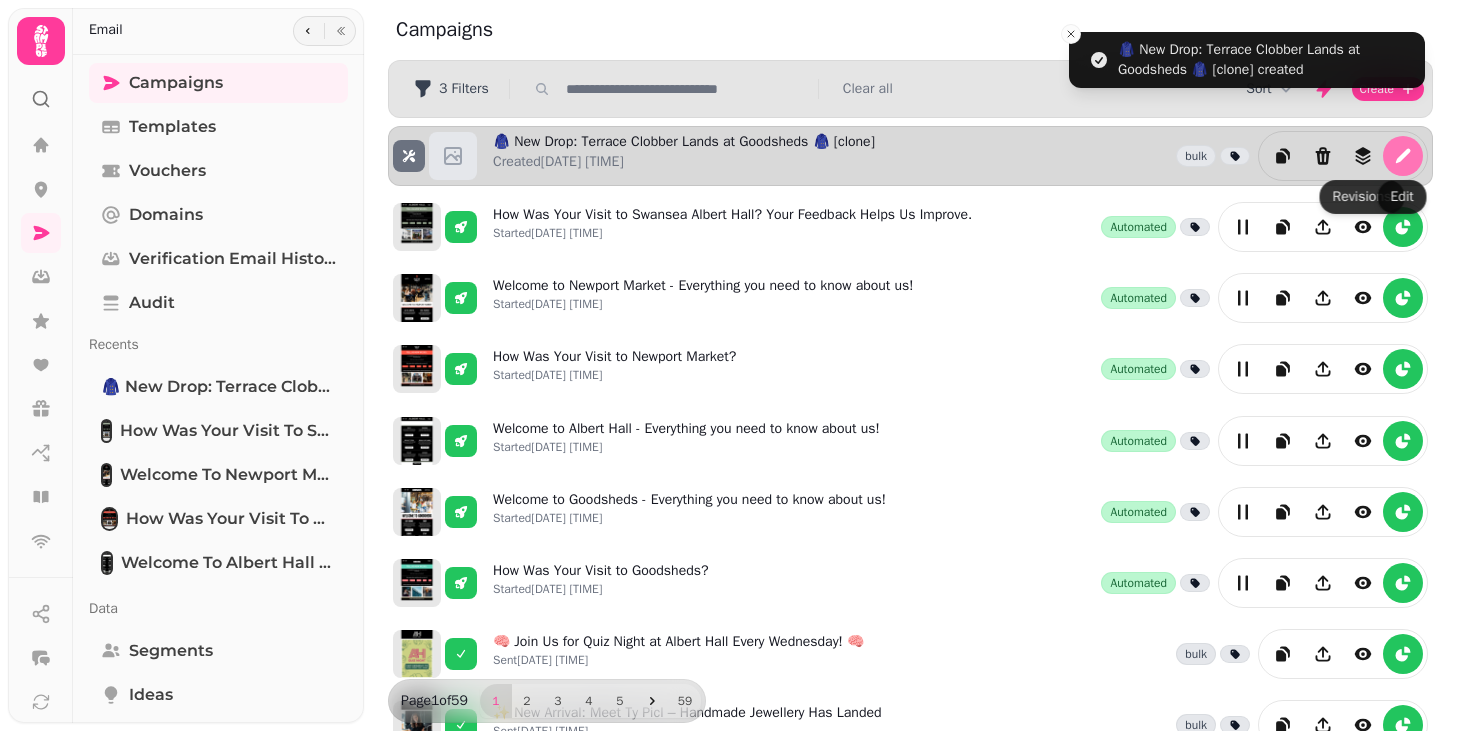 click at bounding box center [1403, 156] 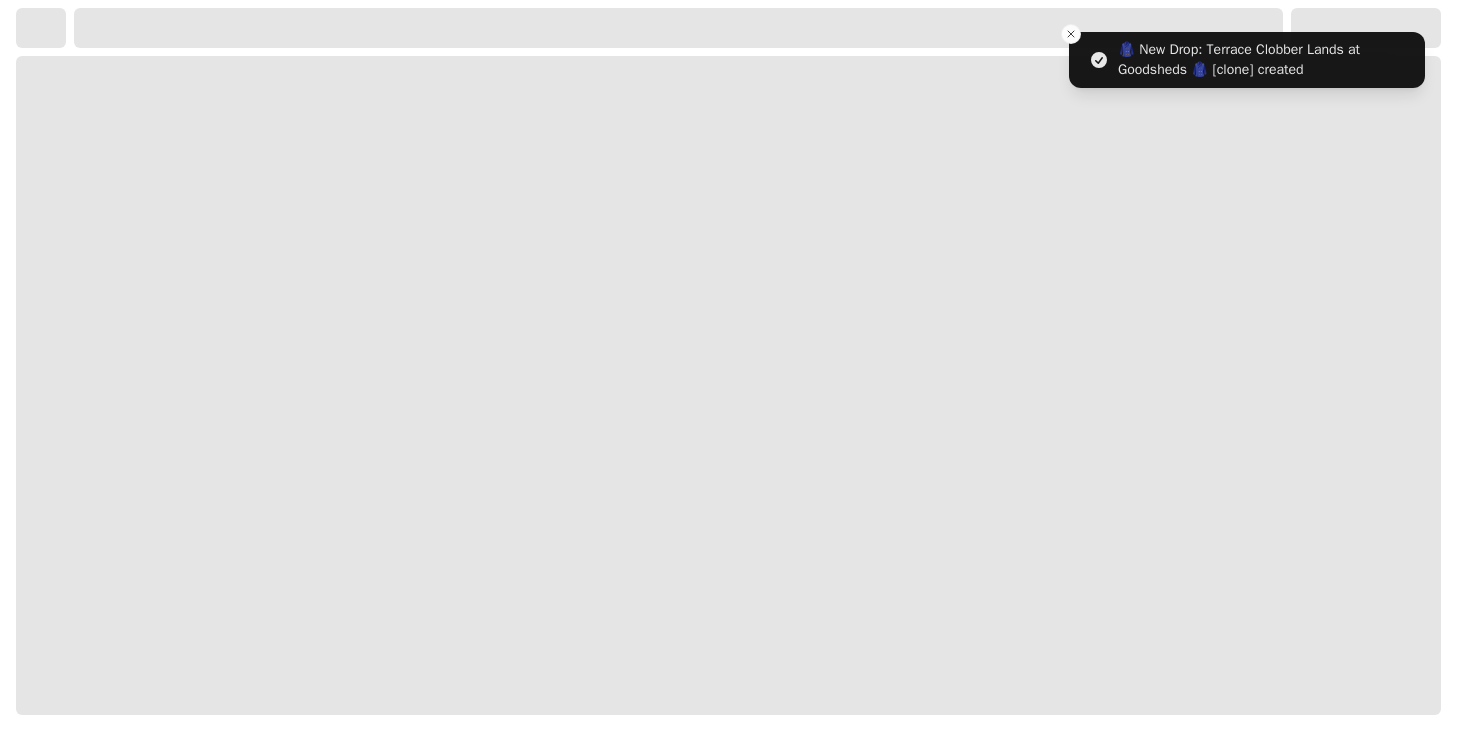 select on "**********" 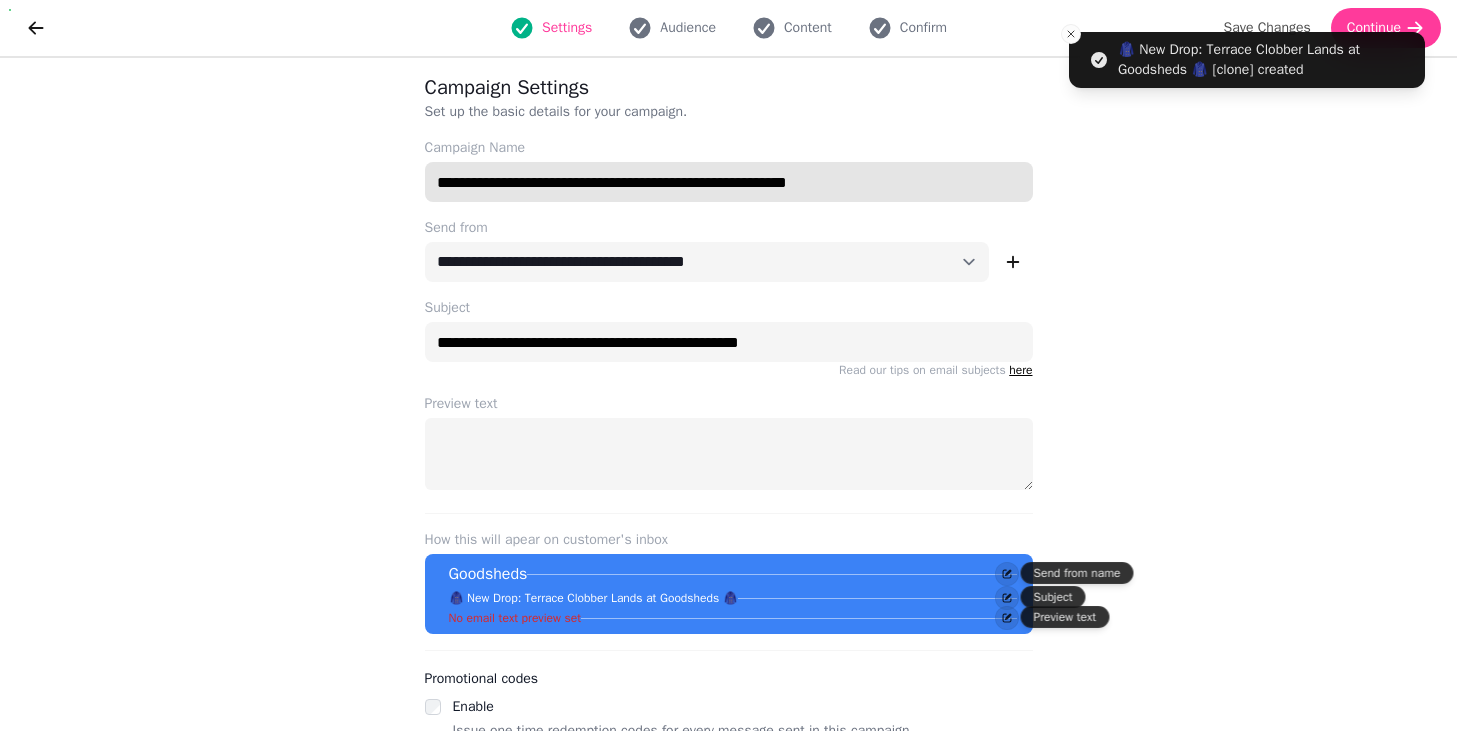 click on "**********" at bounding box center [729, 182] 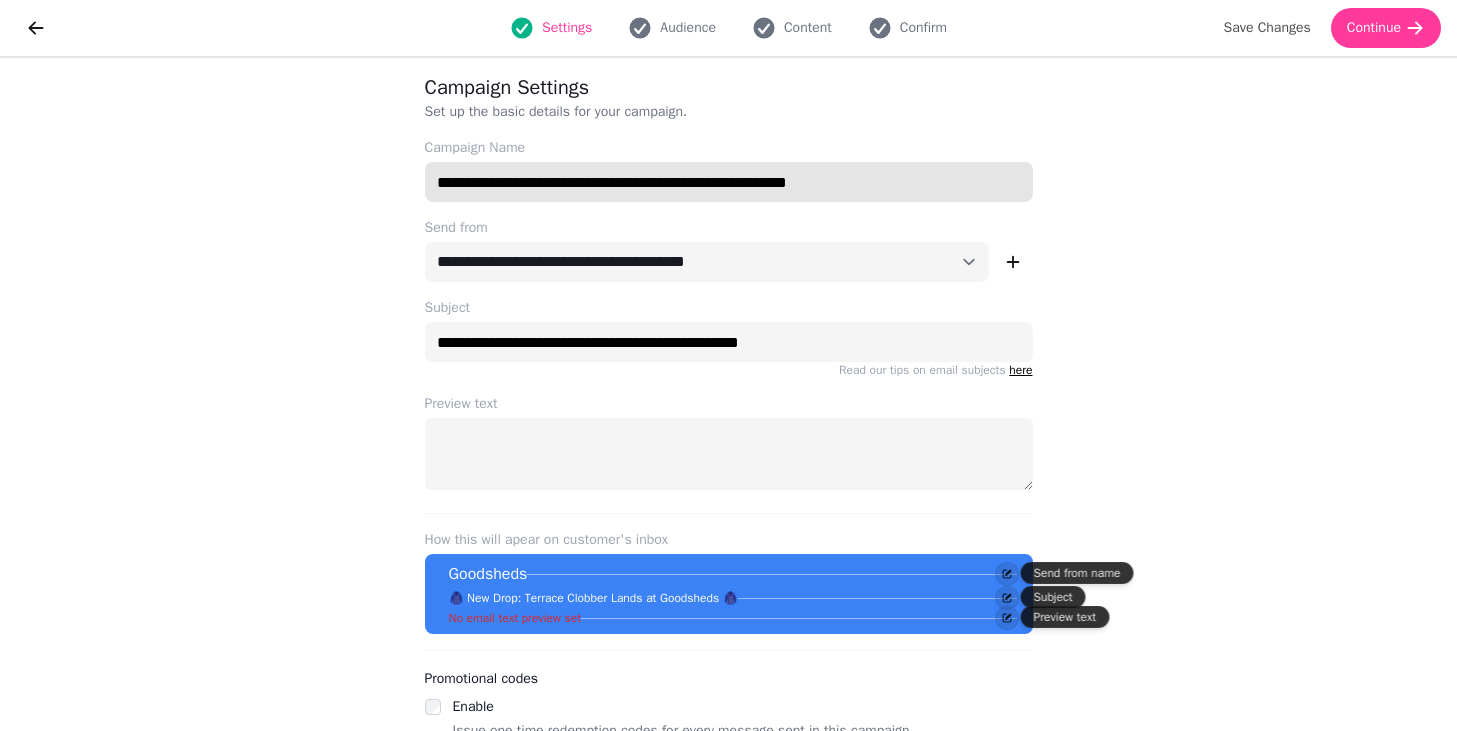 paste on "**" 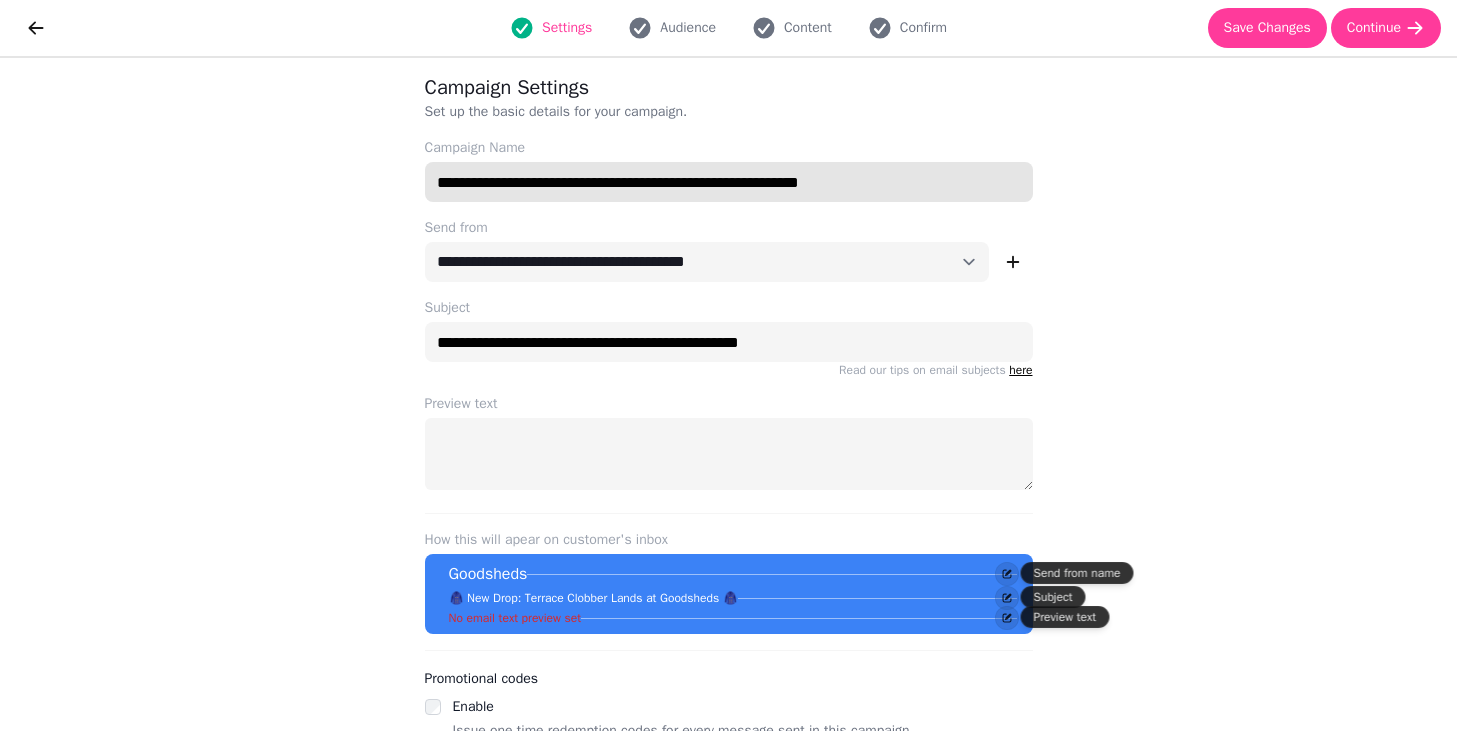 drag, startPoint x: 577, startPoint y: 183, endPoint x: 436, endPoint y: 184, distance: 141.00354 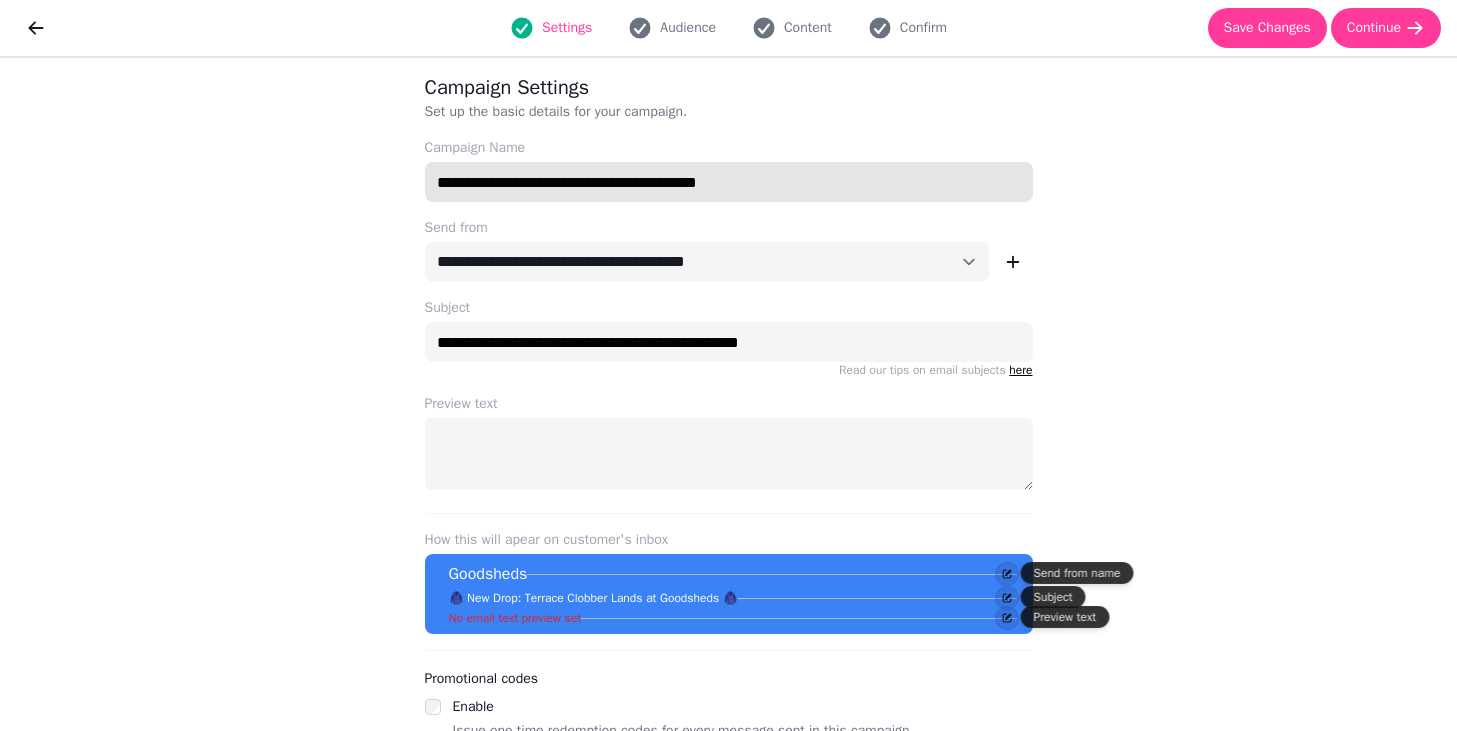 click on "**********" at bounding box center (729, 182) 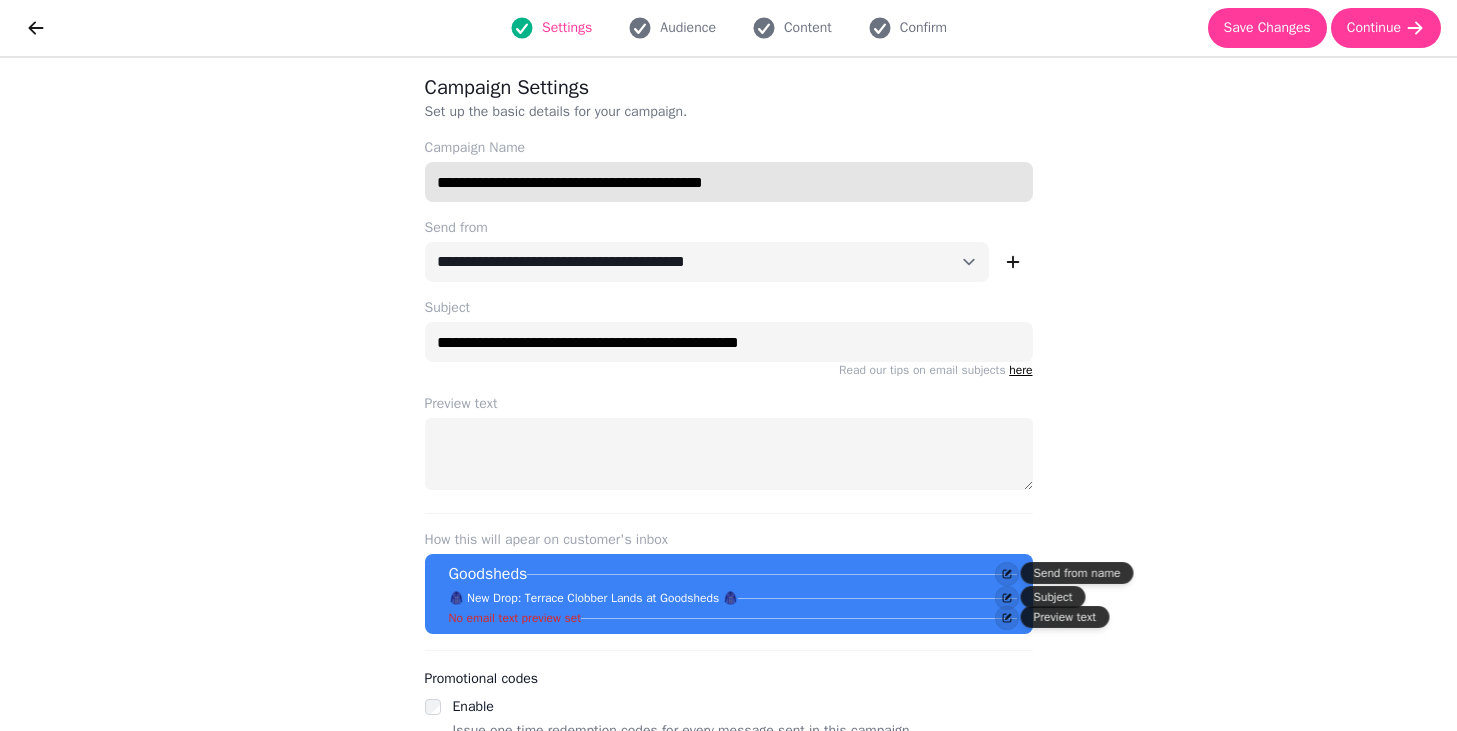 paste on "**********" 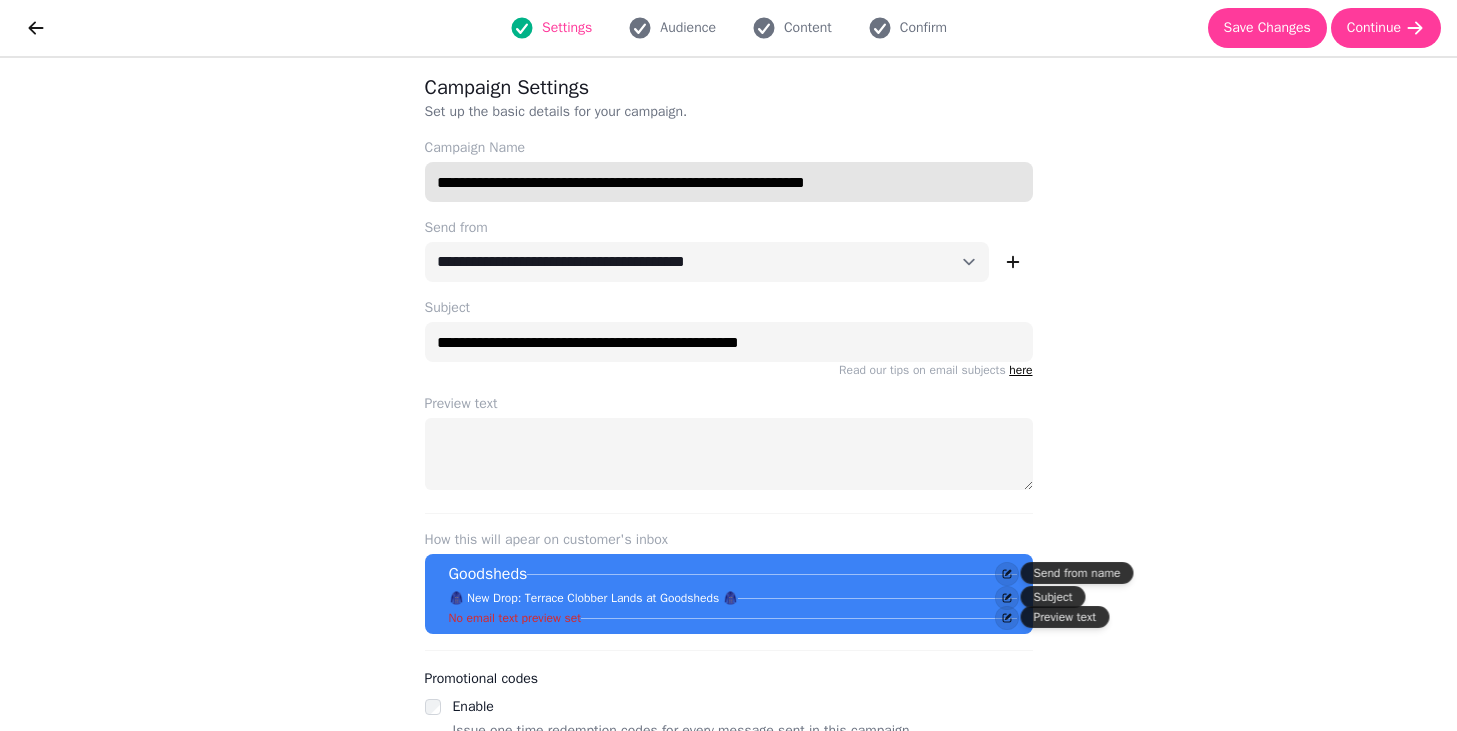 drag, startPoint x: 953, startPoint y: 186, endPoint x: 791, endPoint y: 184, distance: 162.01234 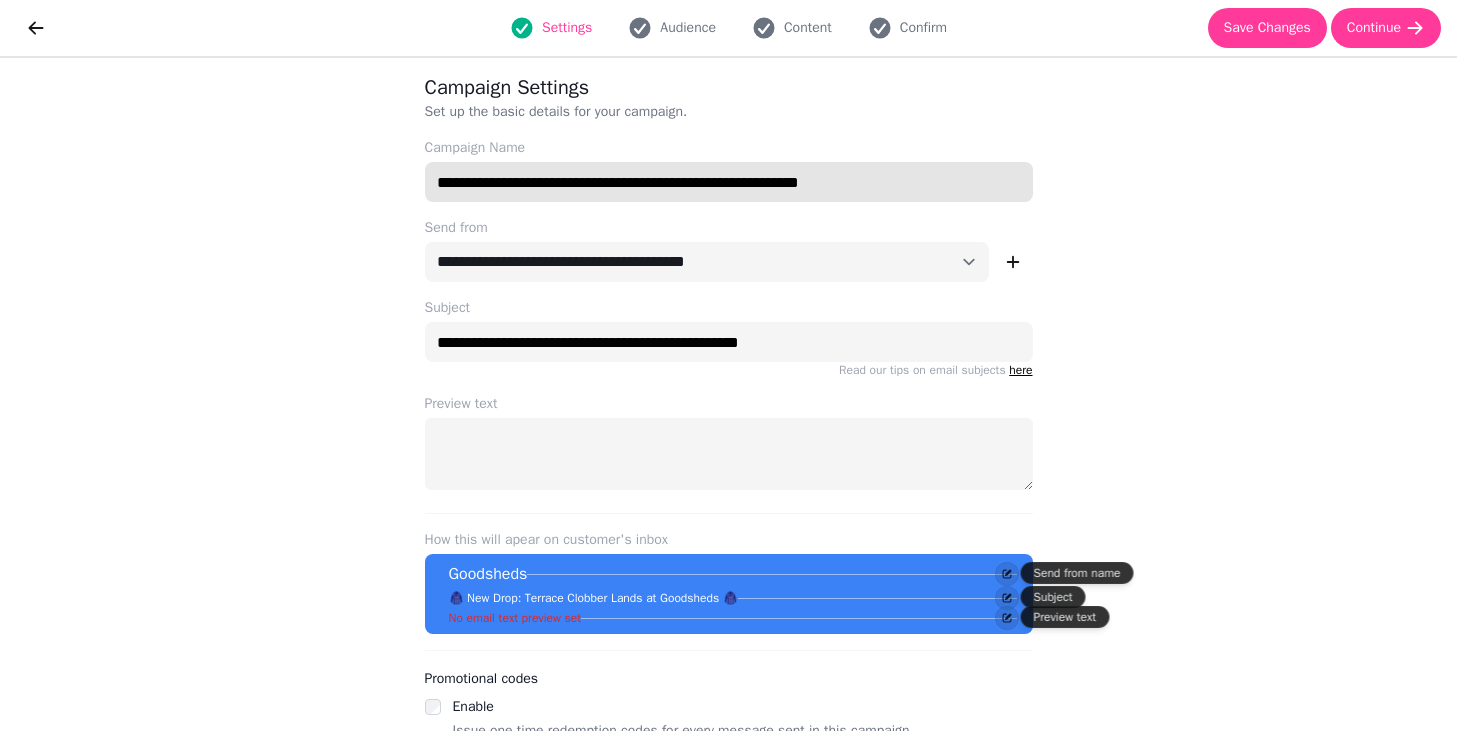 type on "**********" 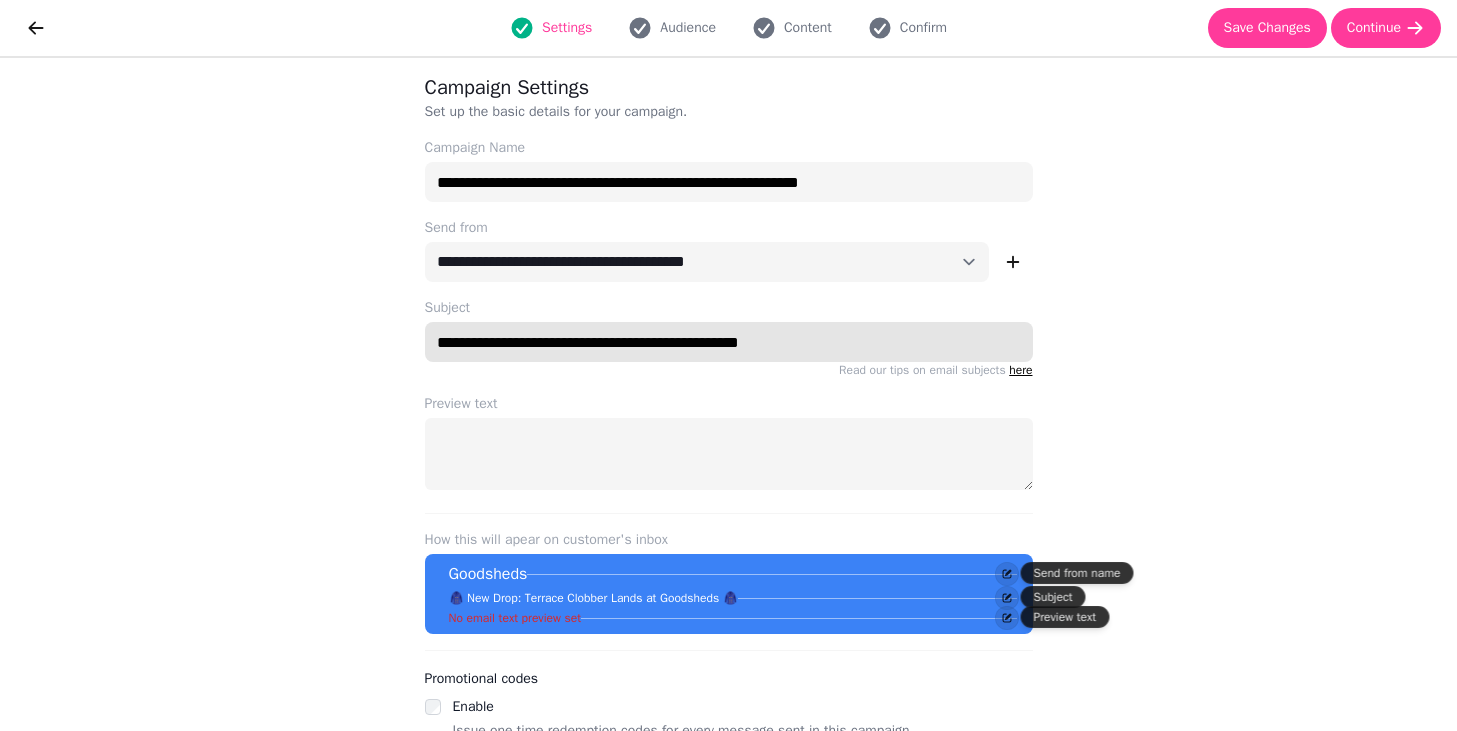 click on "**********" at bounding box center (729, 342) 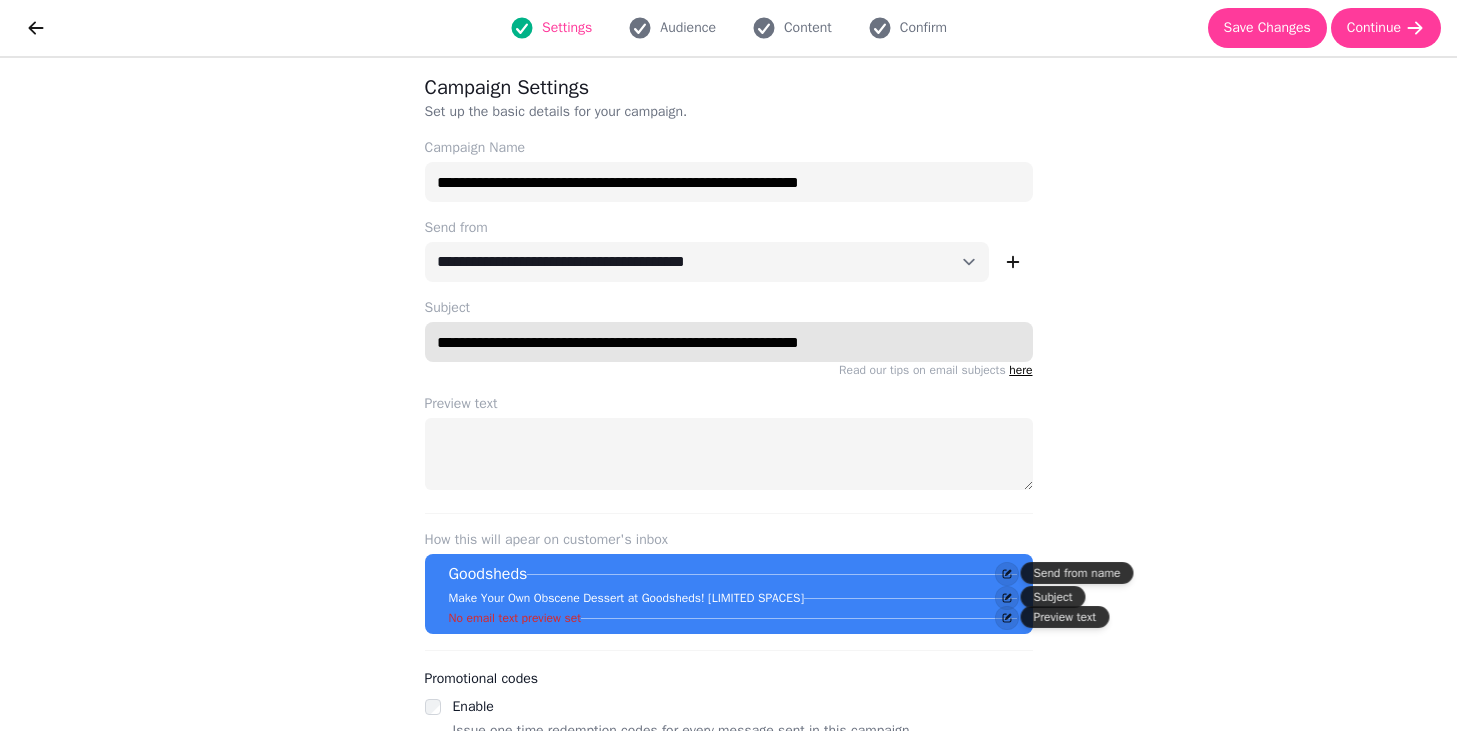 type on "**********" 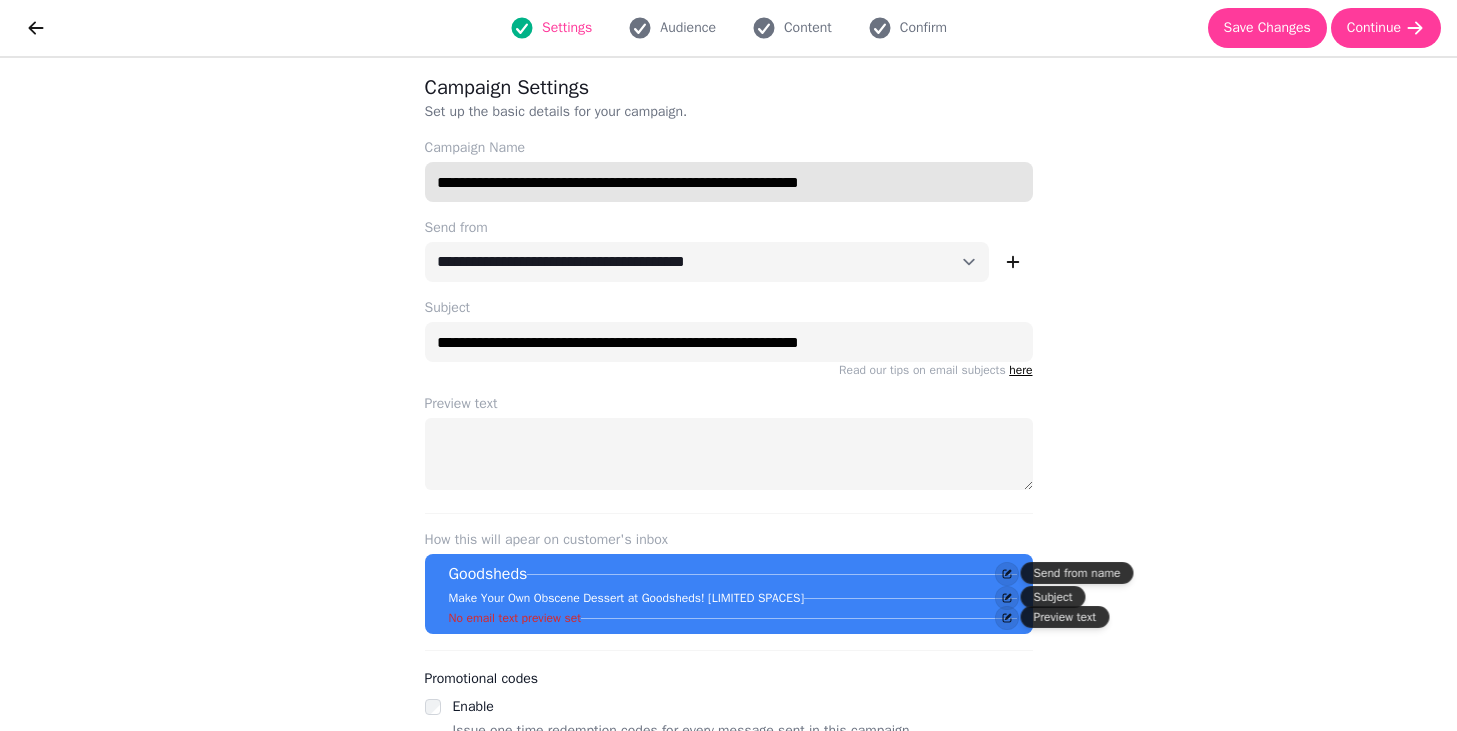 click on "**********" at bounding box center [729, 182] 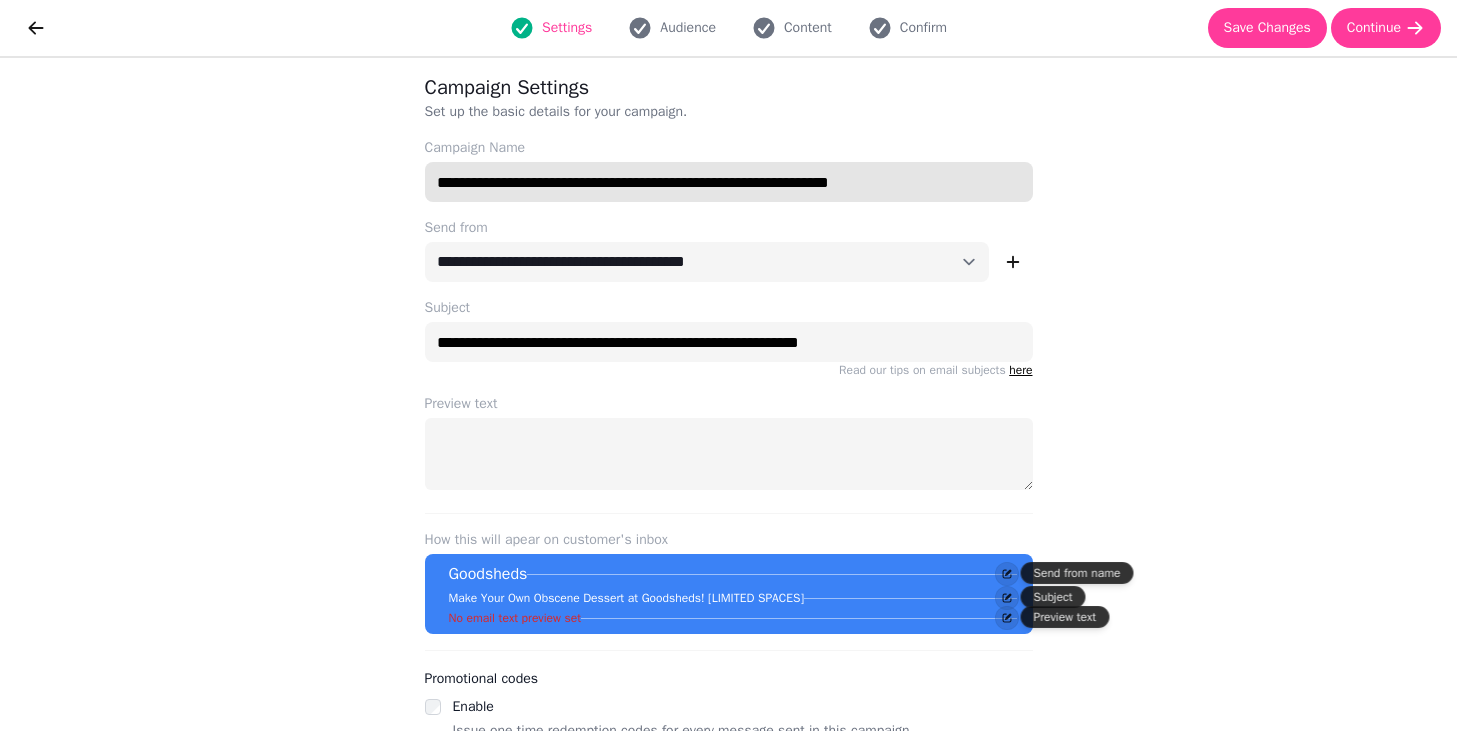 click on "**********" at bounding box center [729, 182] 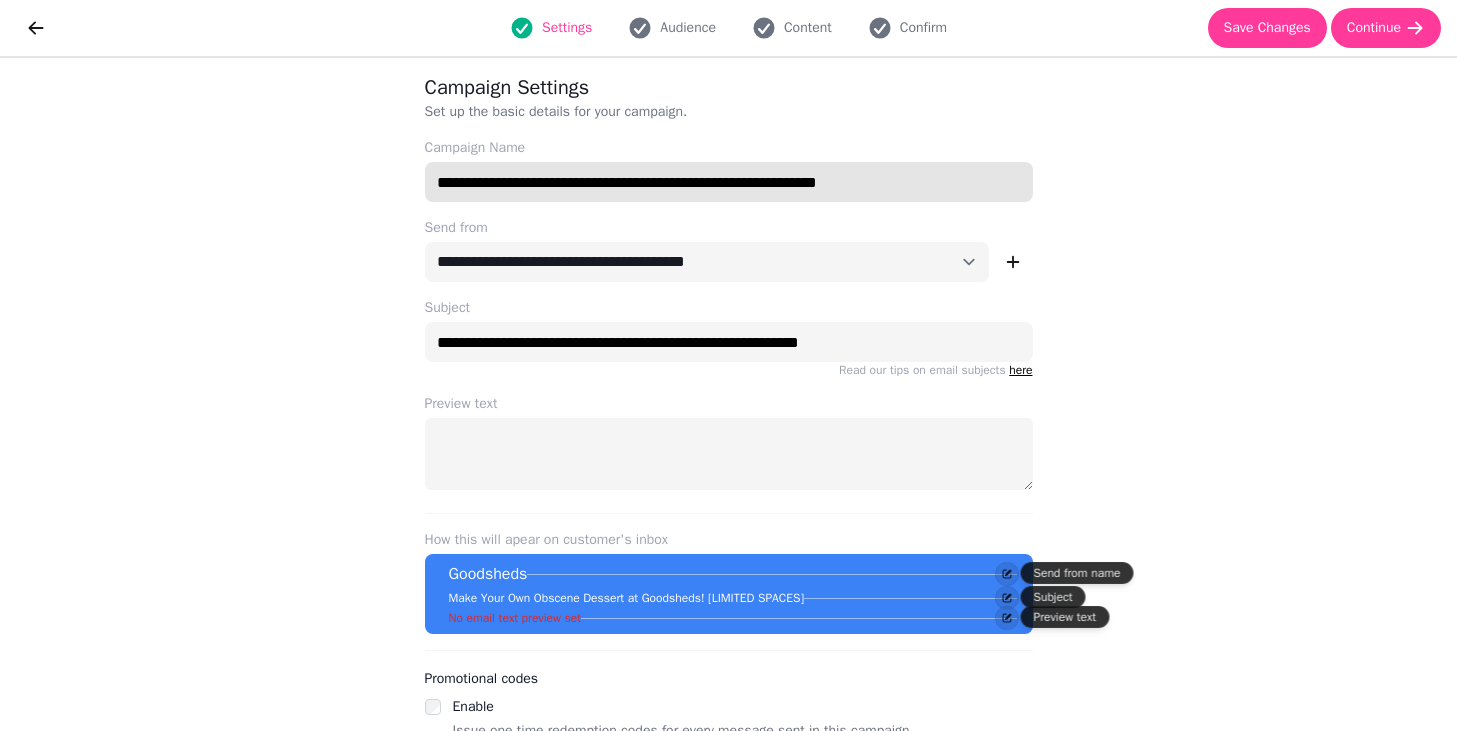 click on "**********" at bounding box center [729, 182] 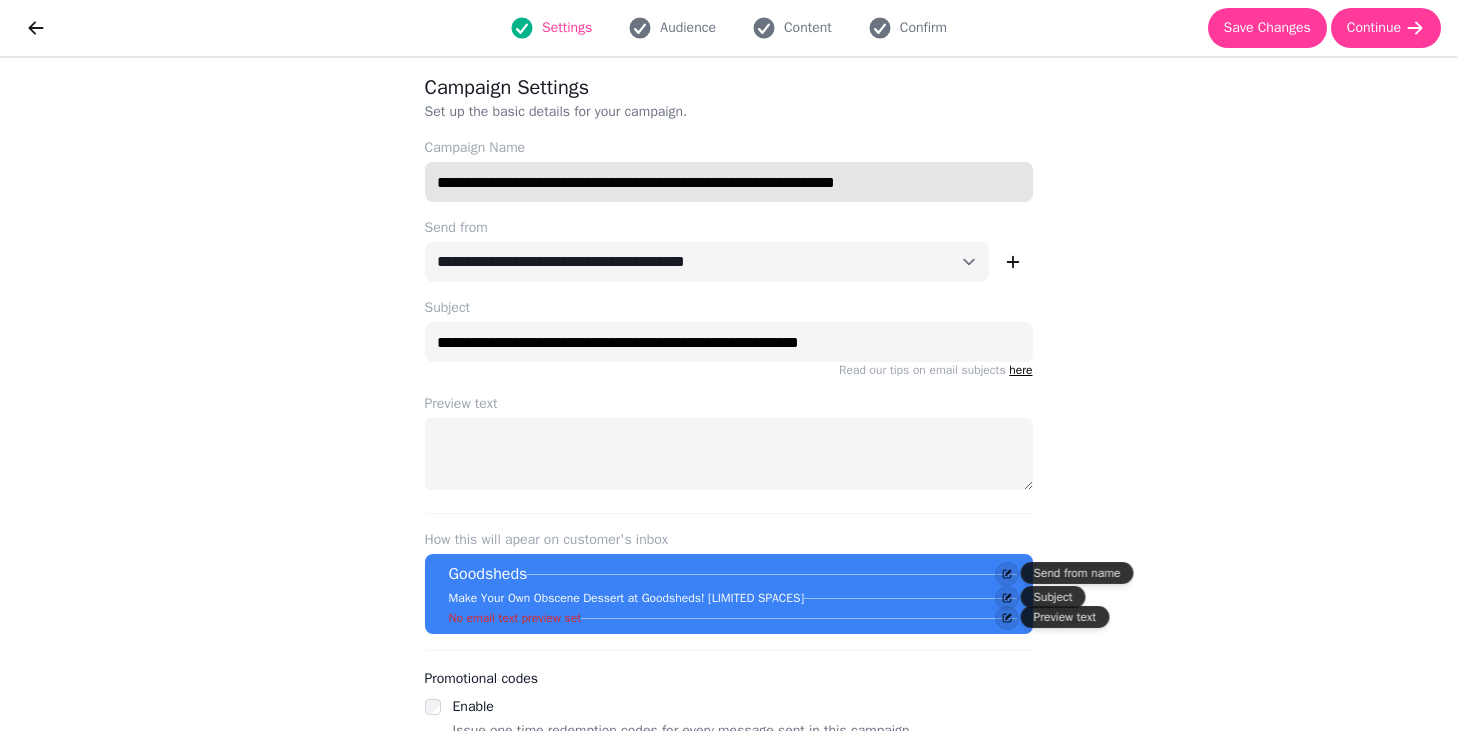click on "**********" at bounding box center (729, 182) 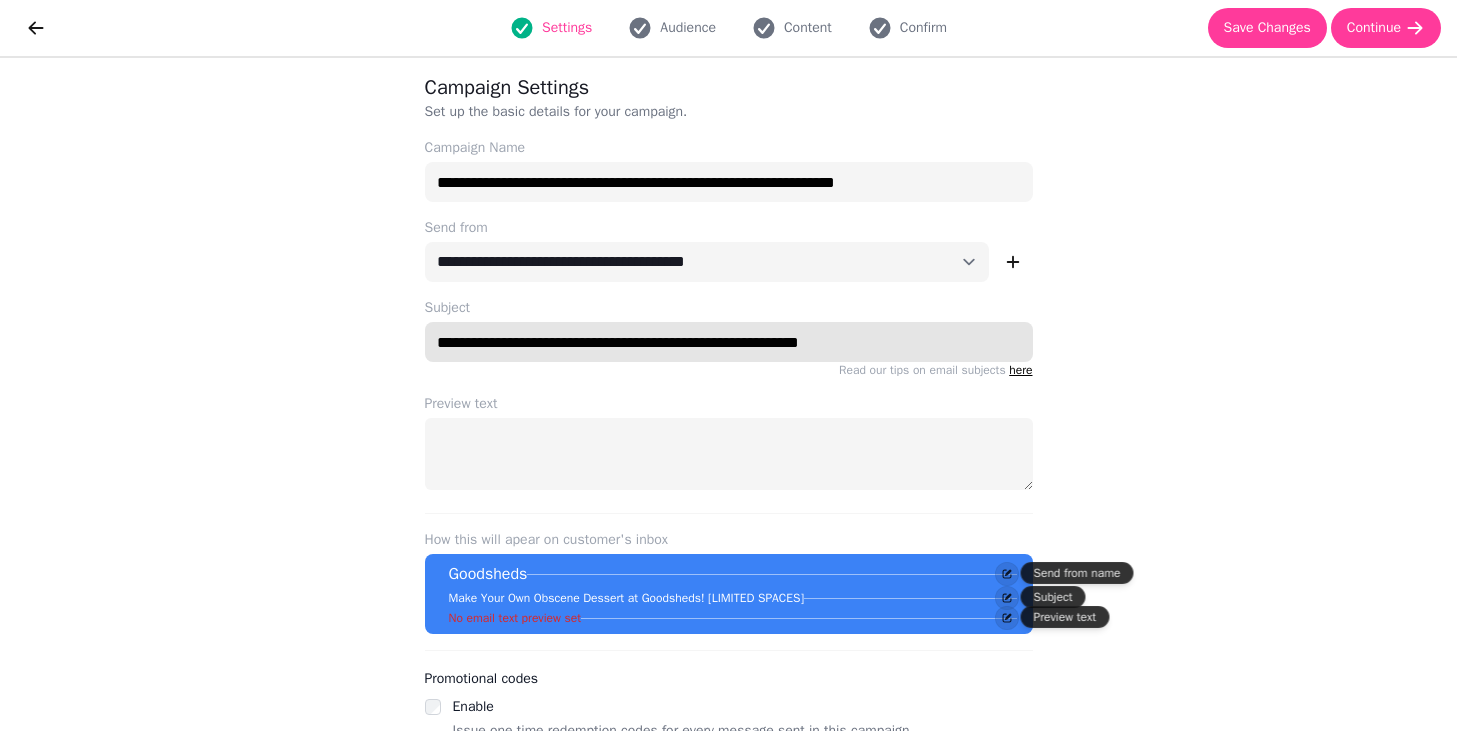 click on "**********" at bounding box center (729, 342) 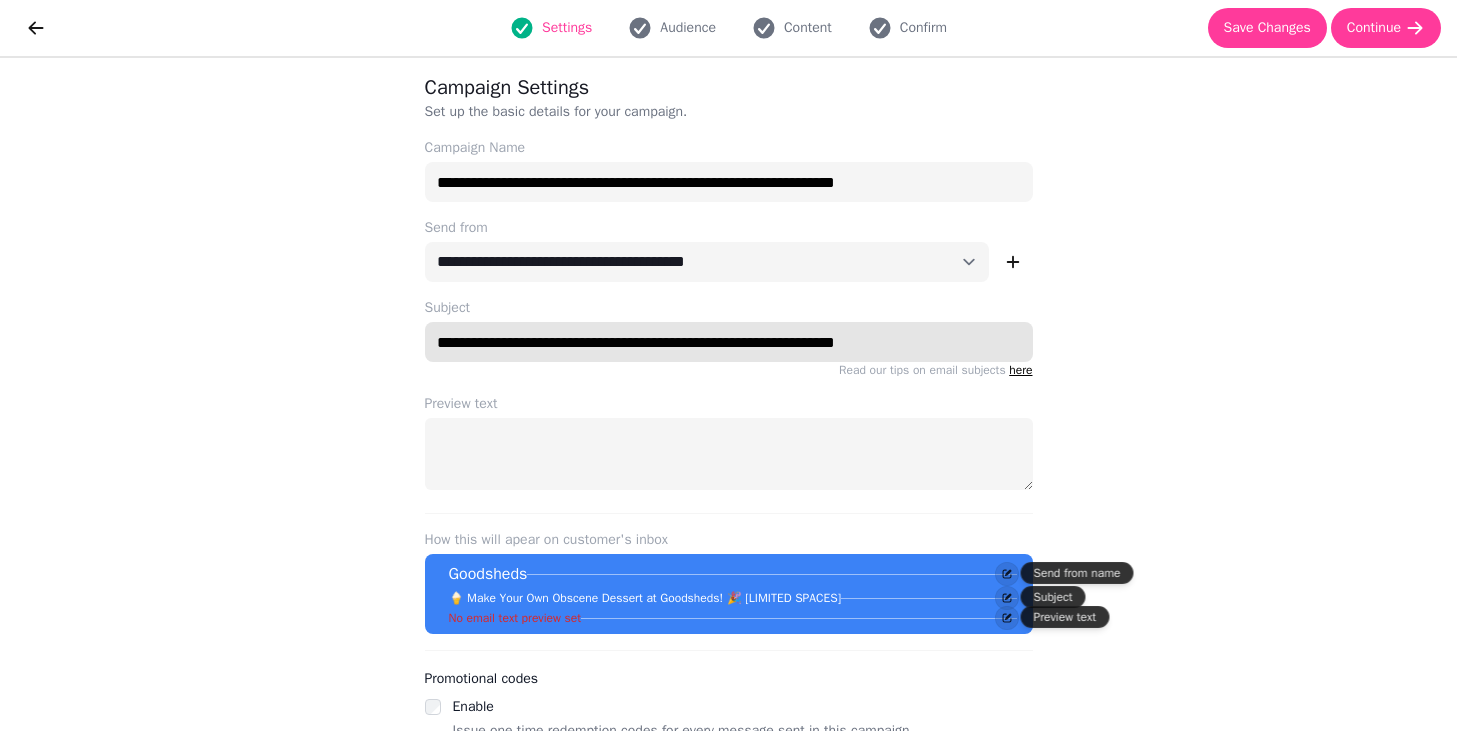 type on "**********" 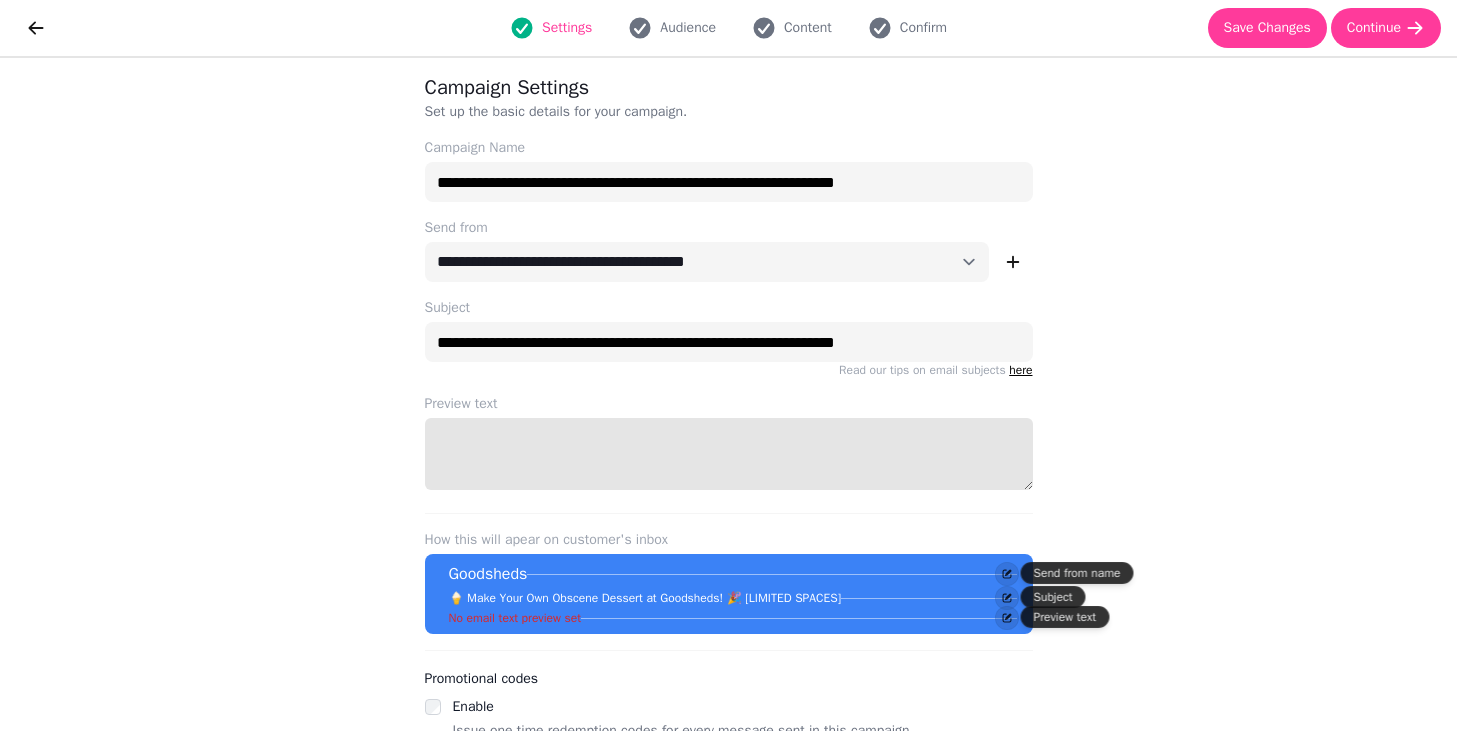 click on "Preview text" at bounding box center (729, 454) 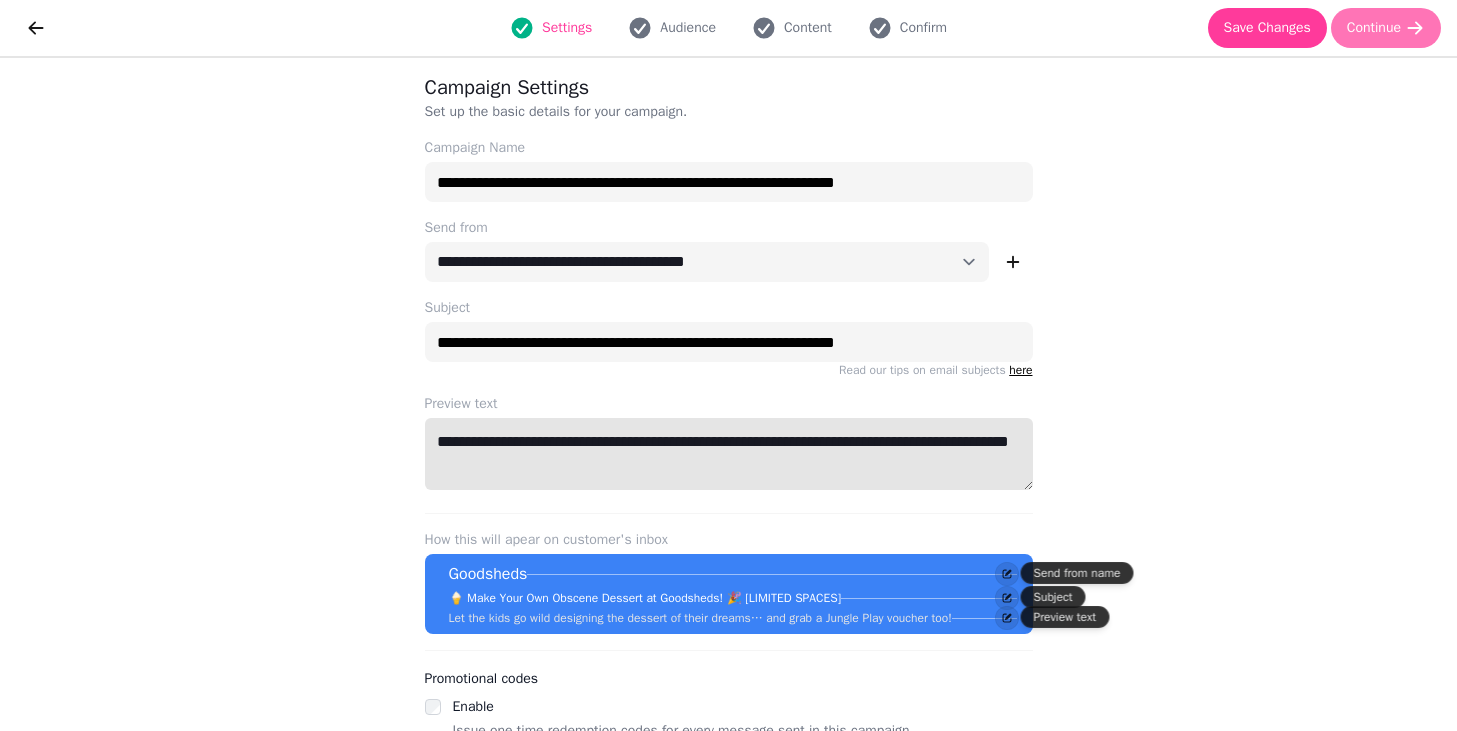type on "**********" 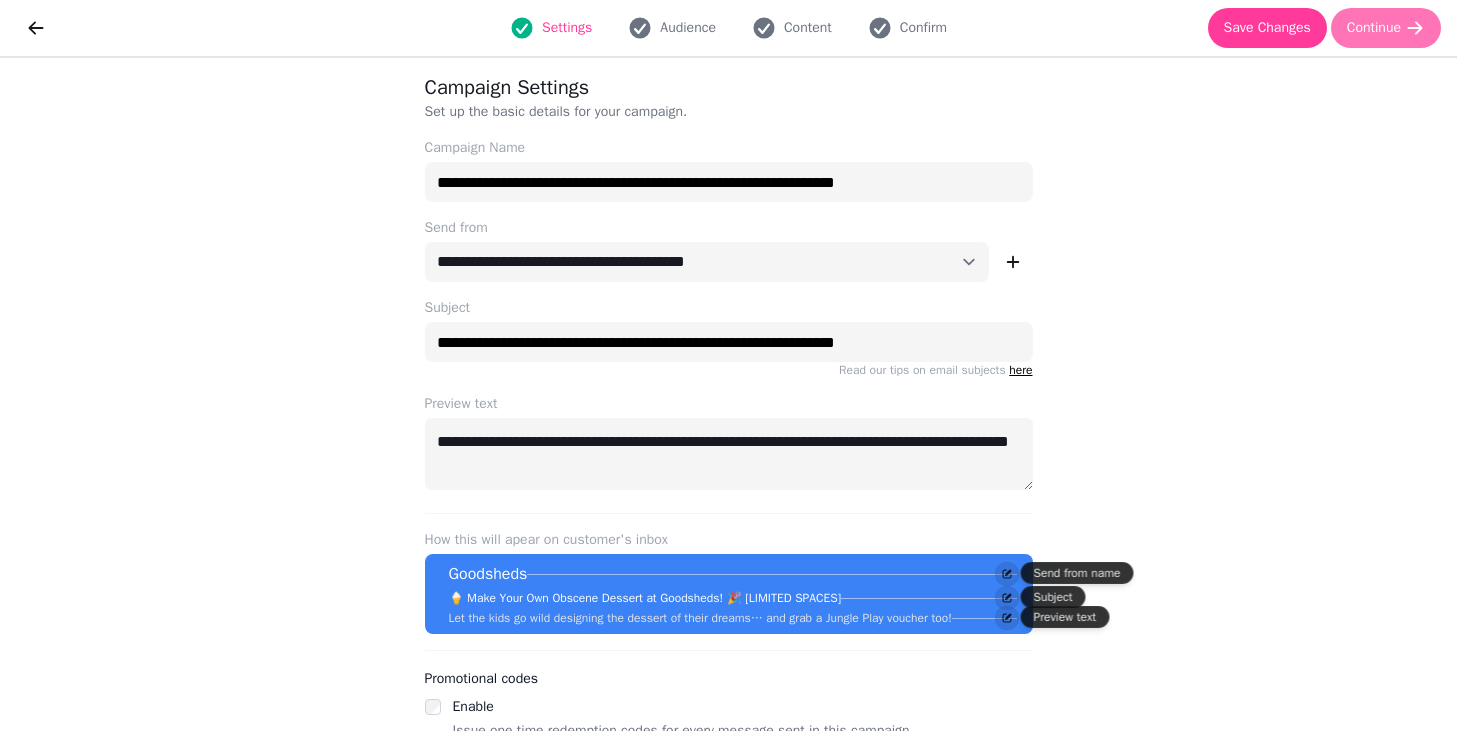 click on "Continue" at bounding box center (1374, 28) 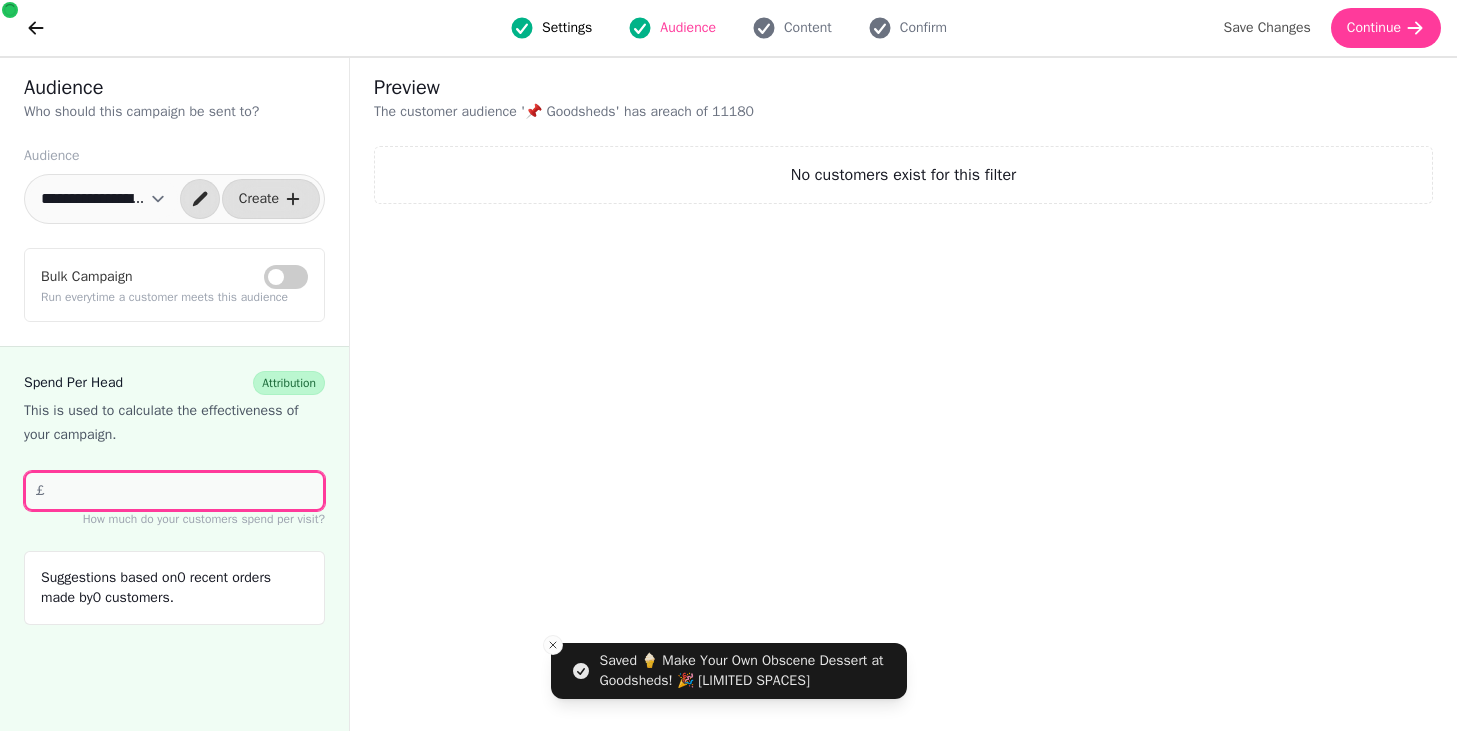 click on "**" at bounding box center (174, 491) 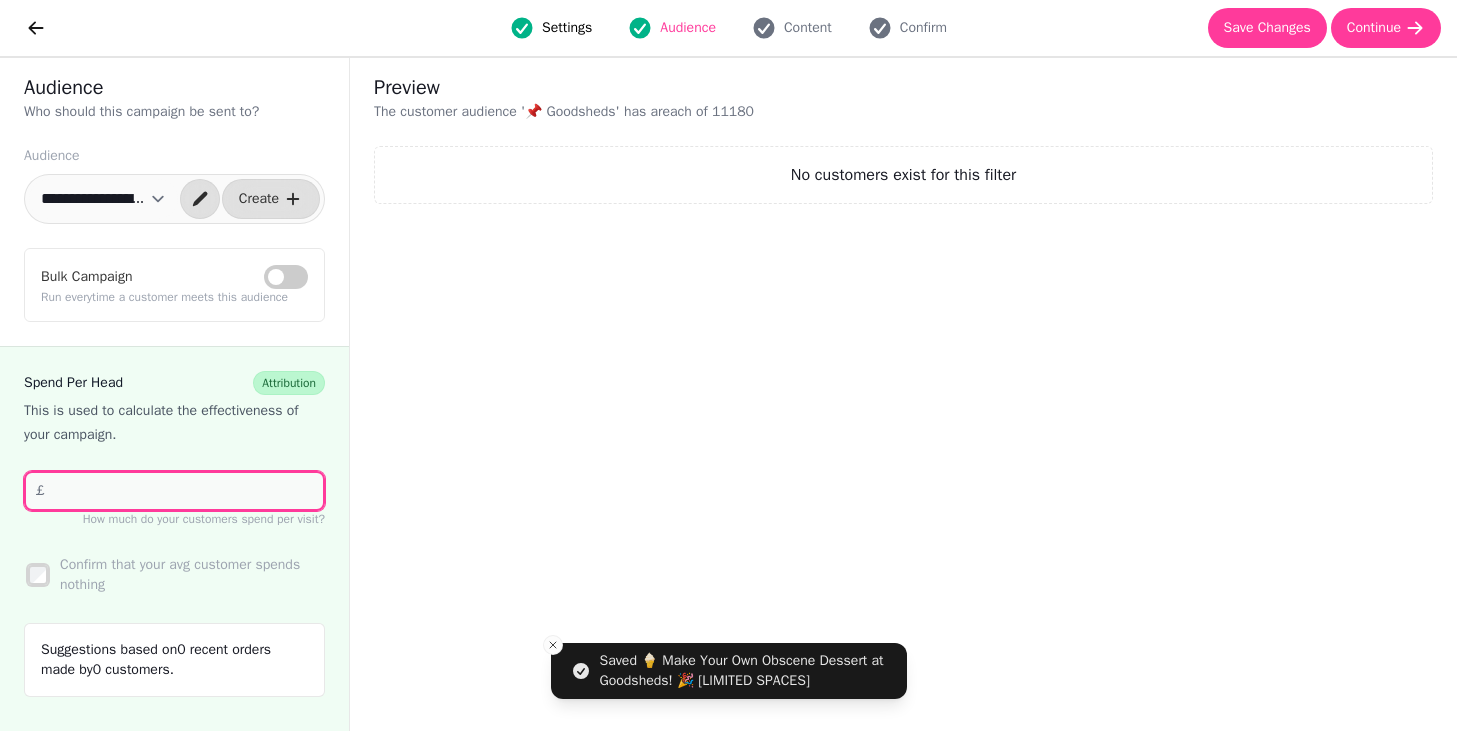 type on "*" 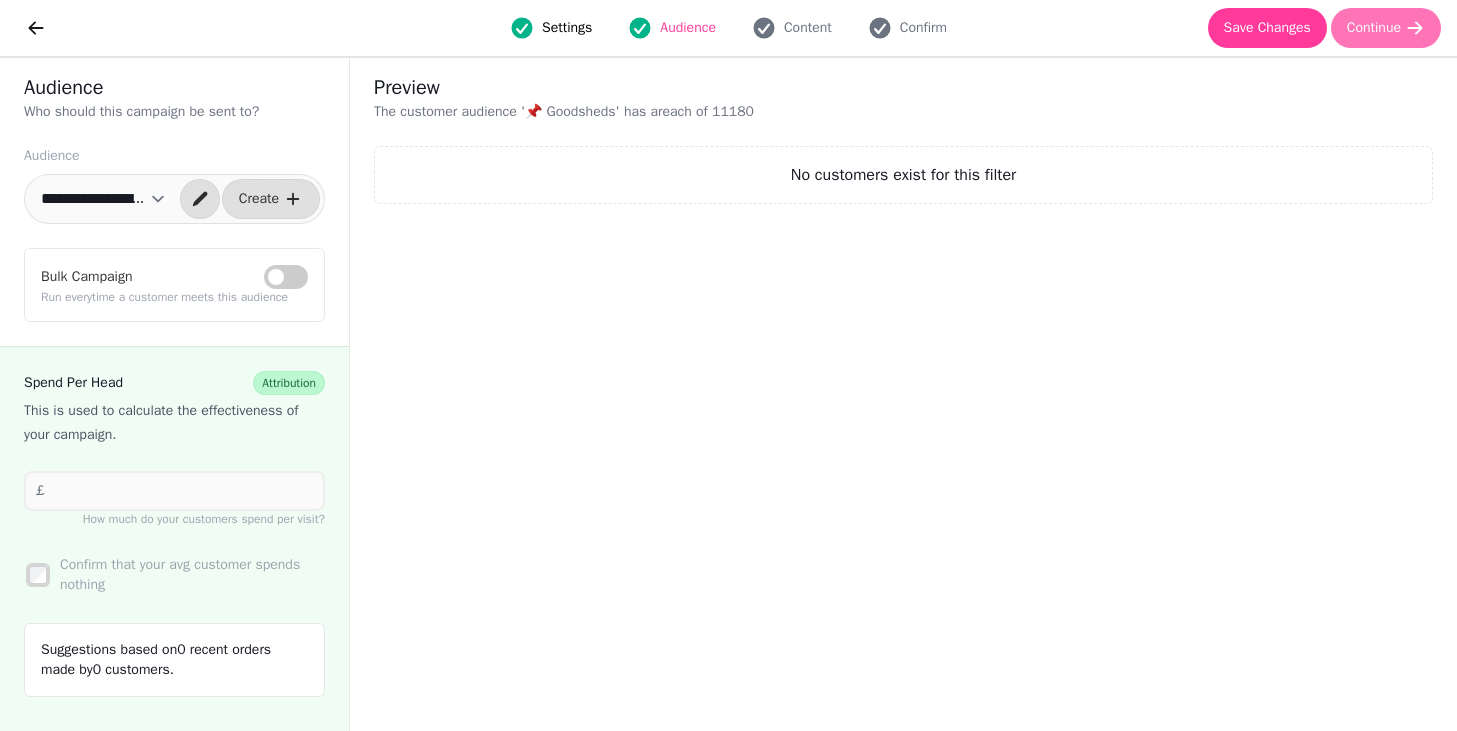 click on "Continue" at bounding box center (1386, 28) 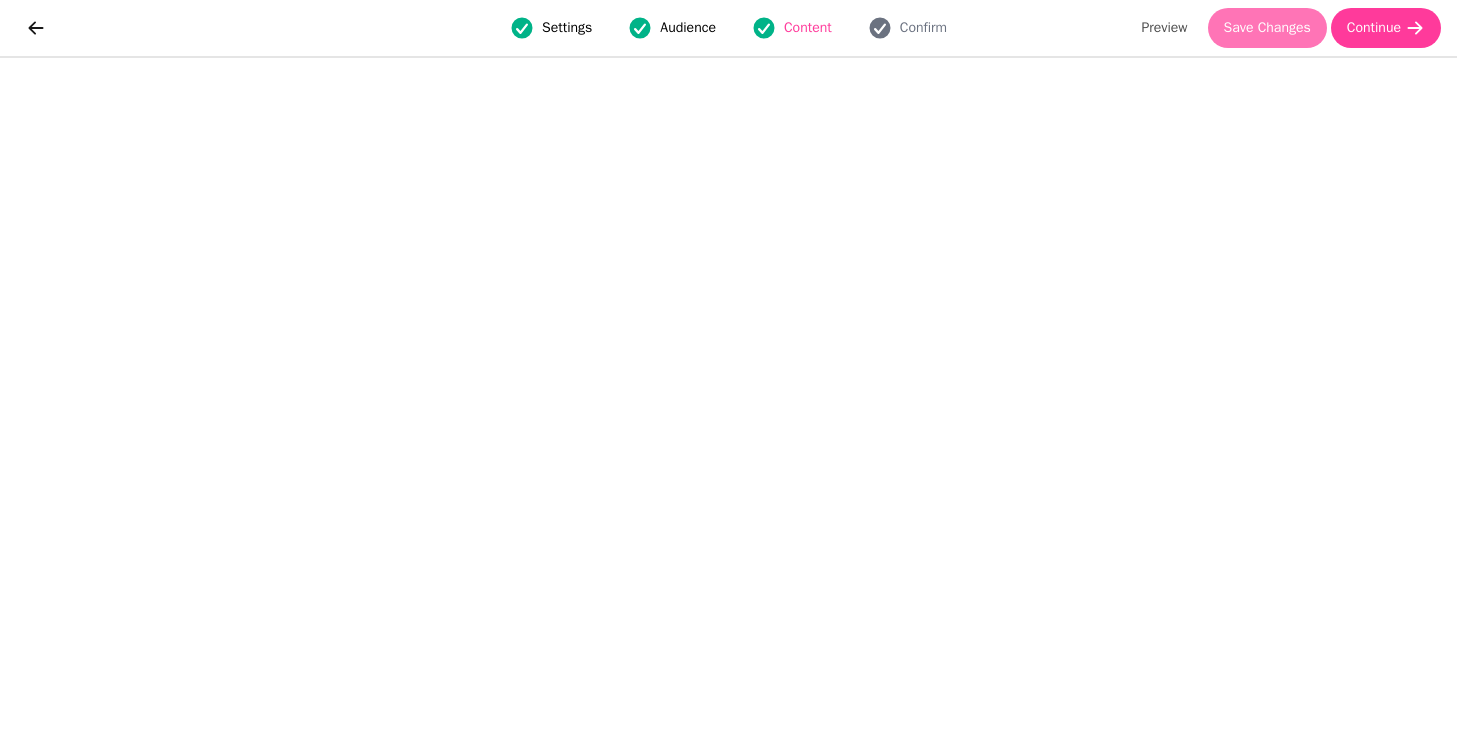 click on "Save Changes" at bounding box center (1267, 28) 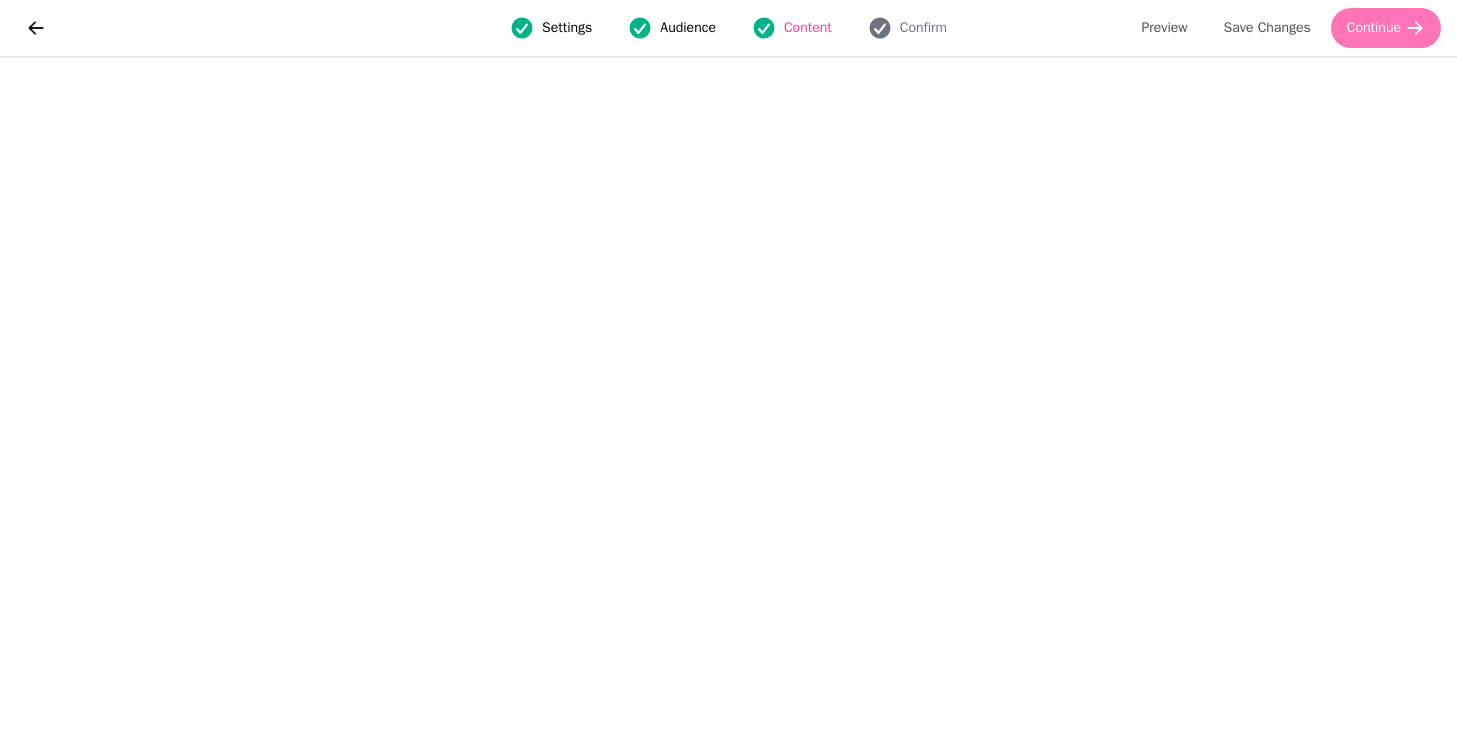 click on "Continue" at bounding box center (1374, 28) 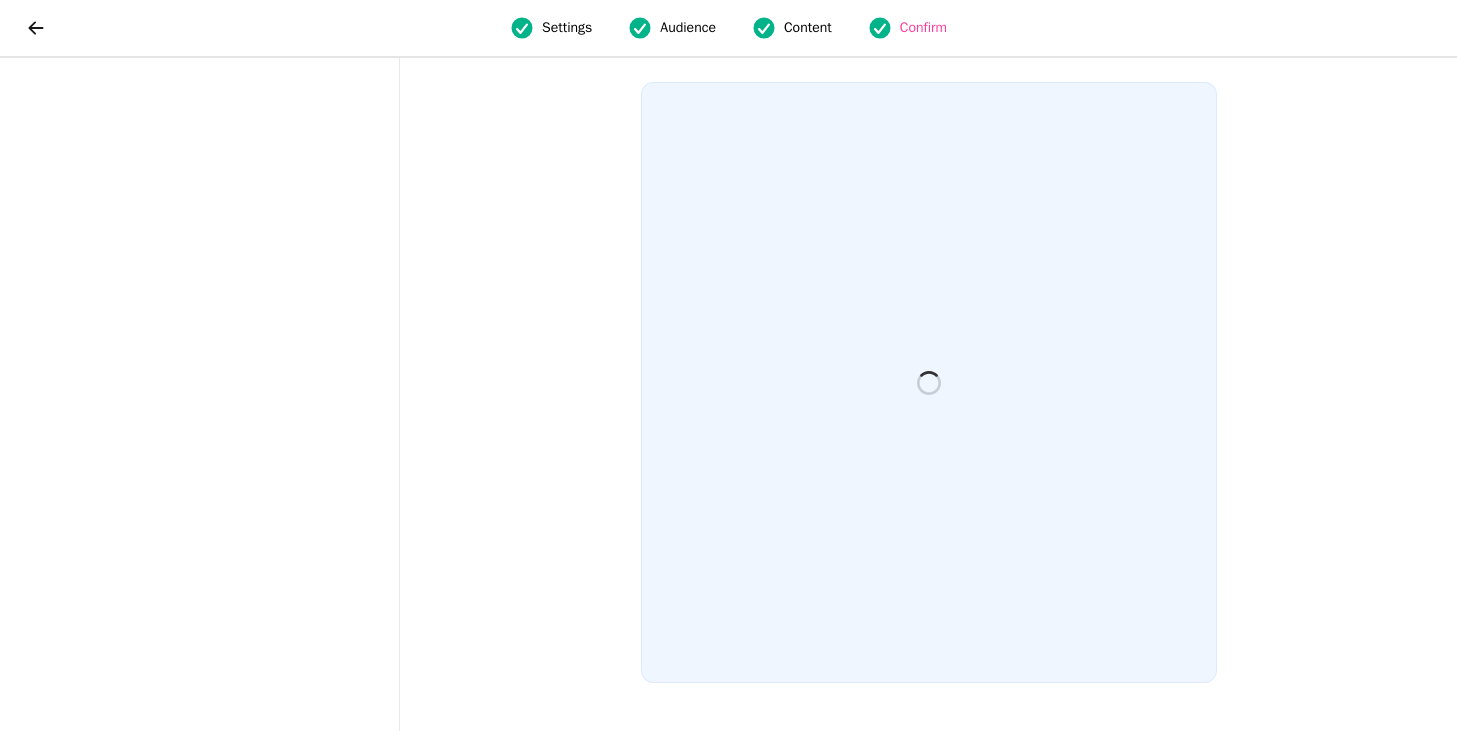 scroll, scrollTop: 0, scrollLeft: 0, axis: both 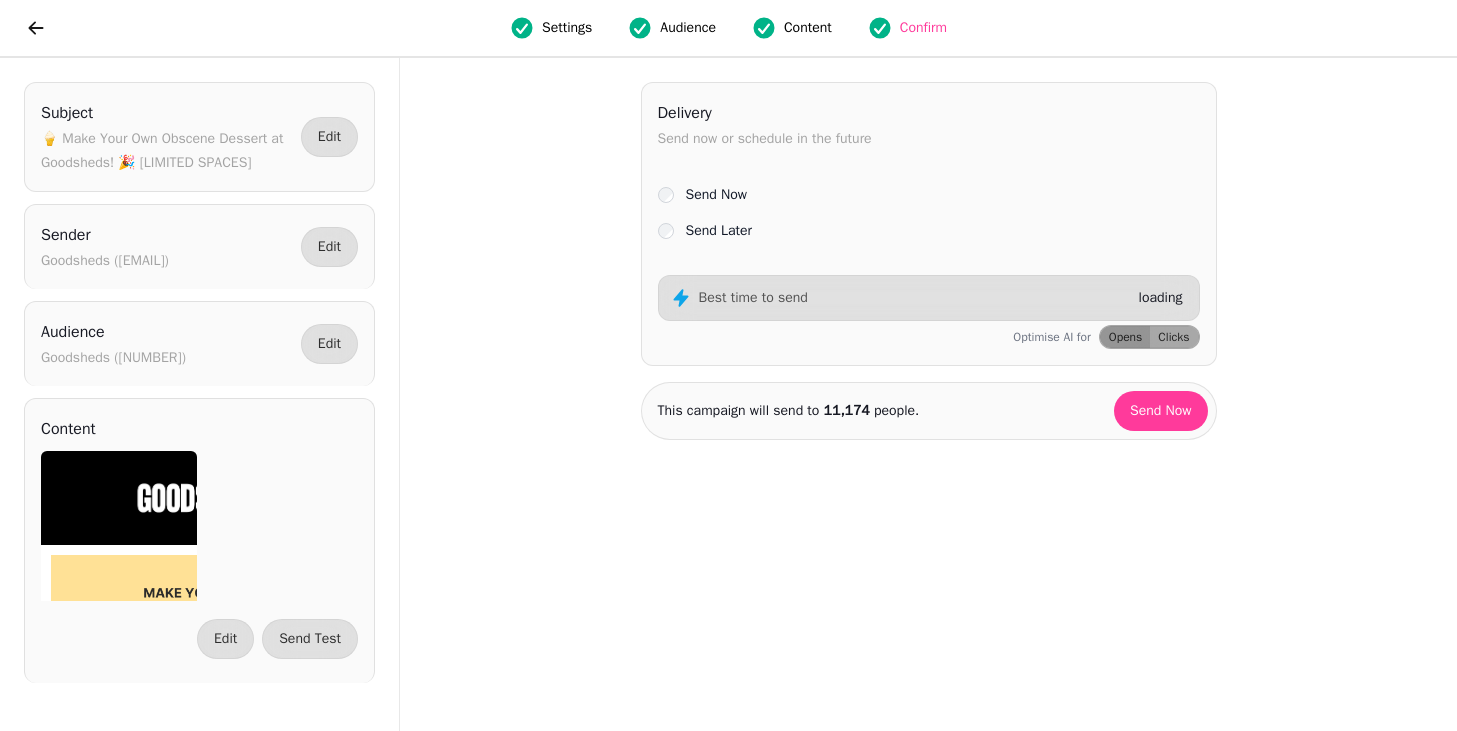 click on "Send Later" at bounding box center (719, 231) 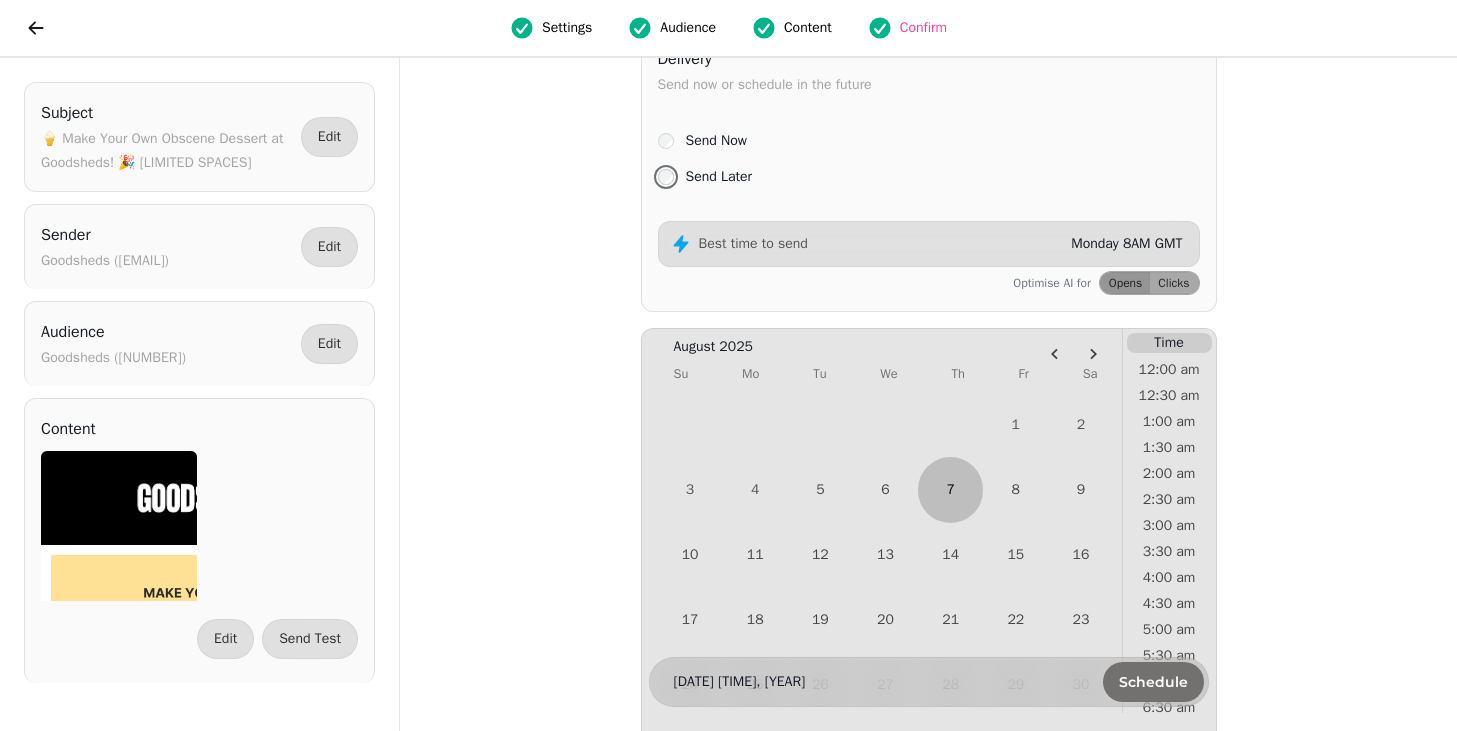 scroll, scrollTop: 58, scrollLeft: 0, axis: vertical 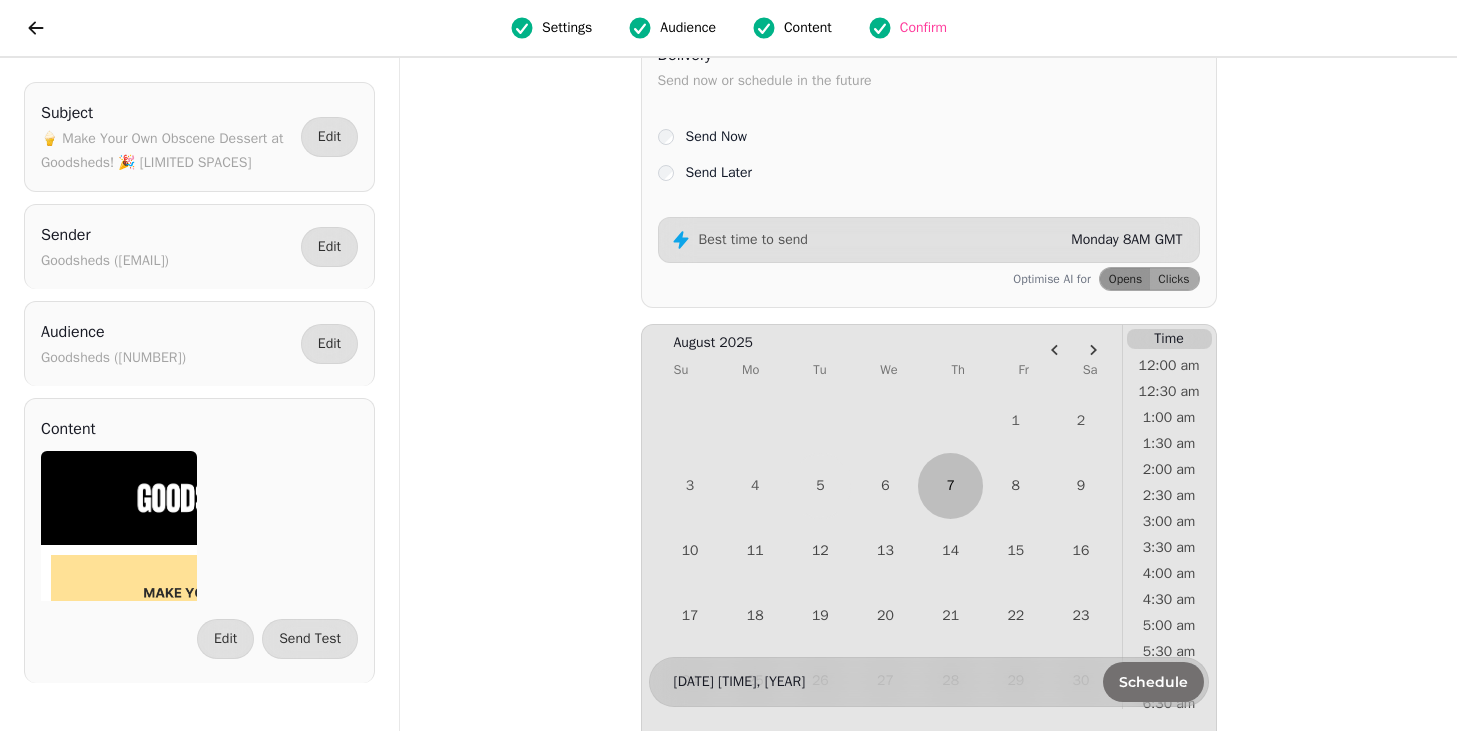 click on "7" at bounding box center [950, 485] 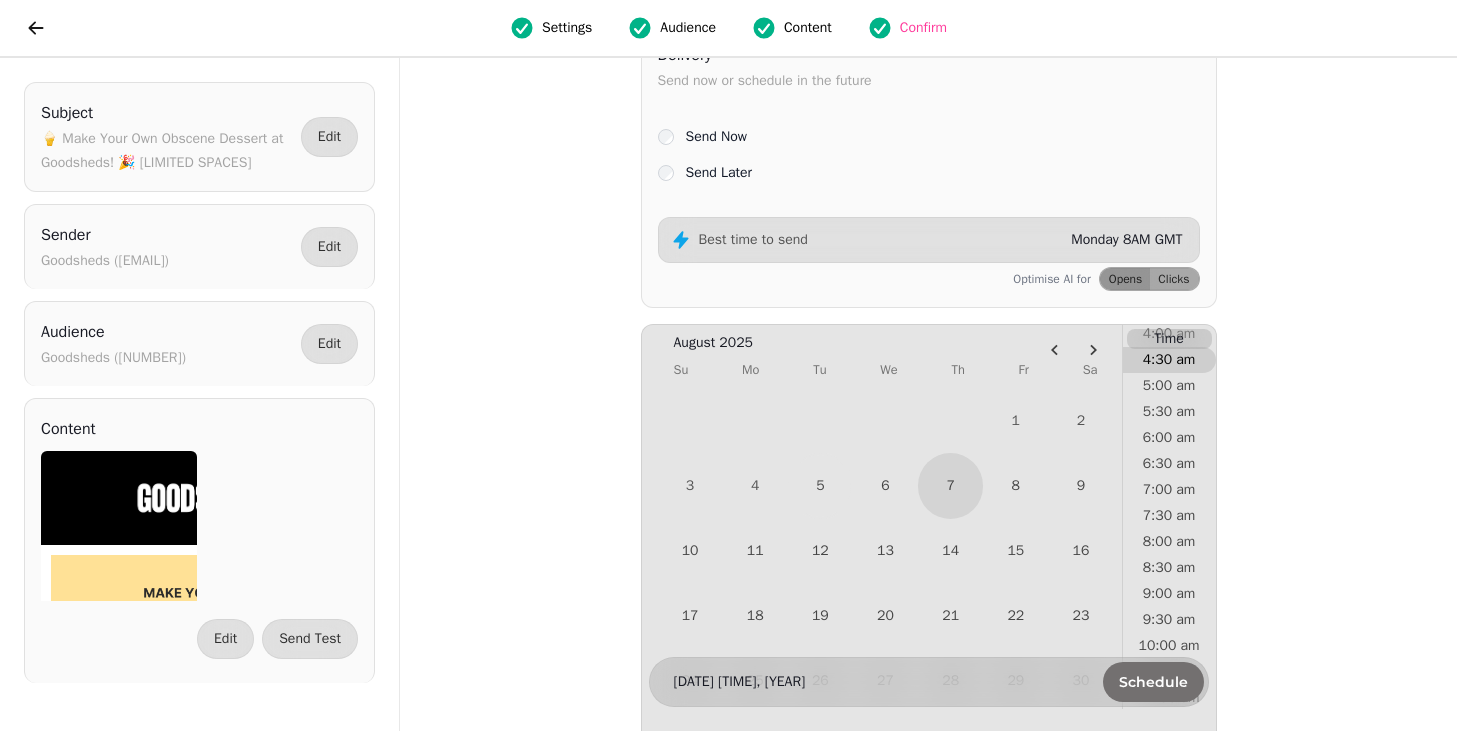 scroll, scrollTop: 248, scrollLeft: 0, axis: vertical 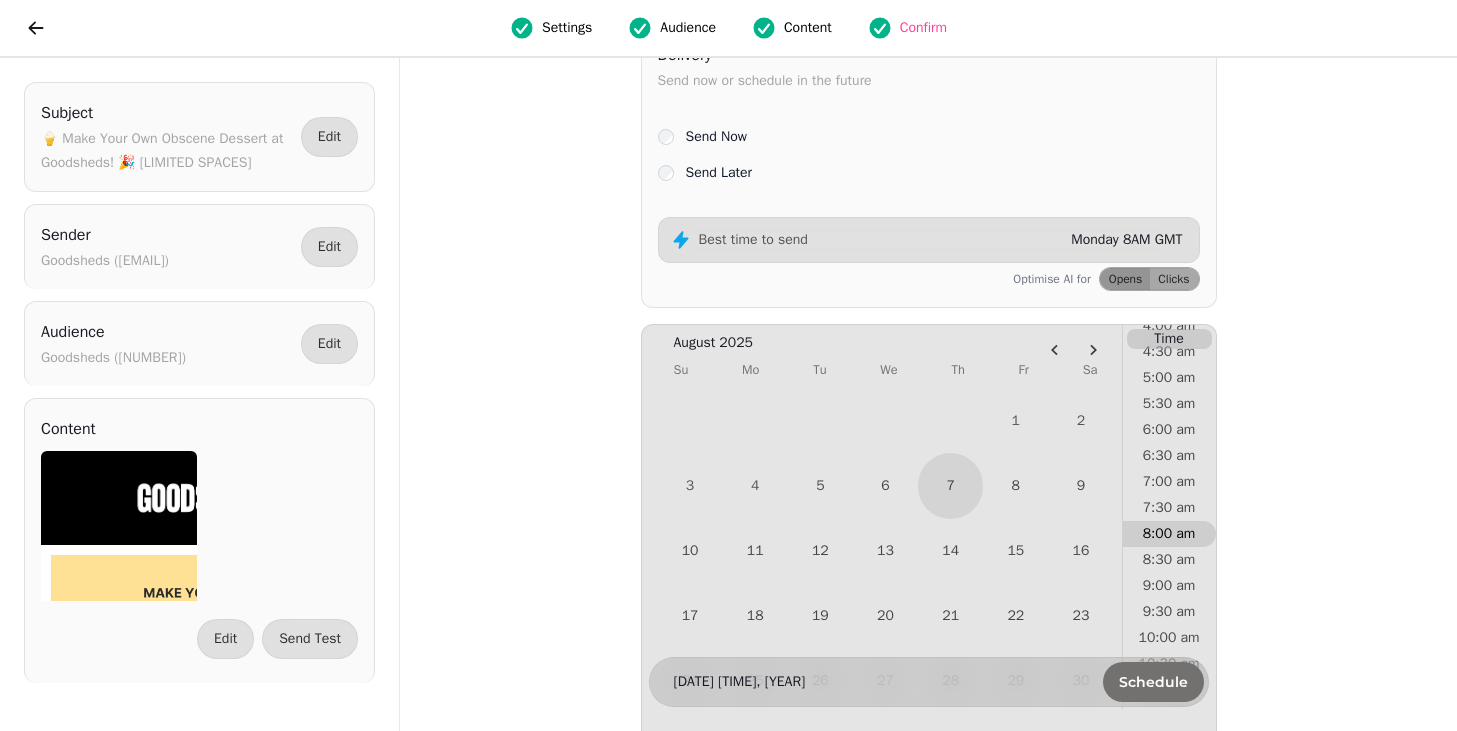 click on "8:00 am" at bounding box center [1169, 534] 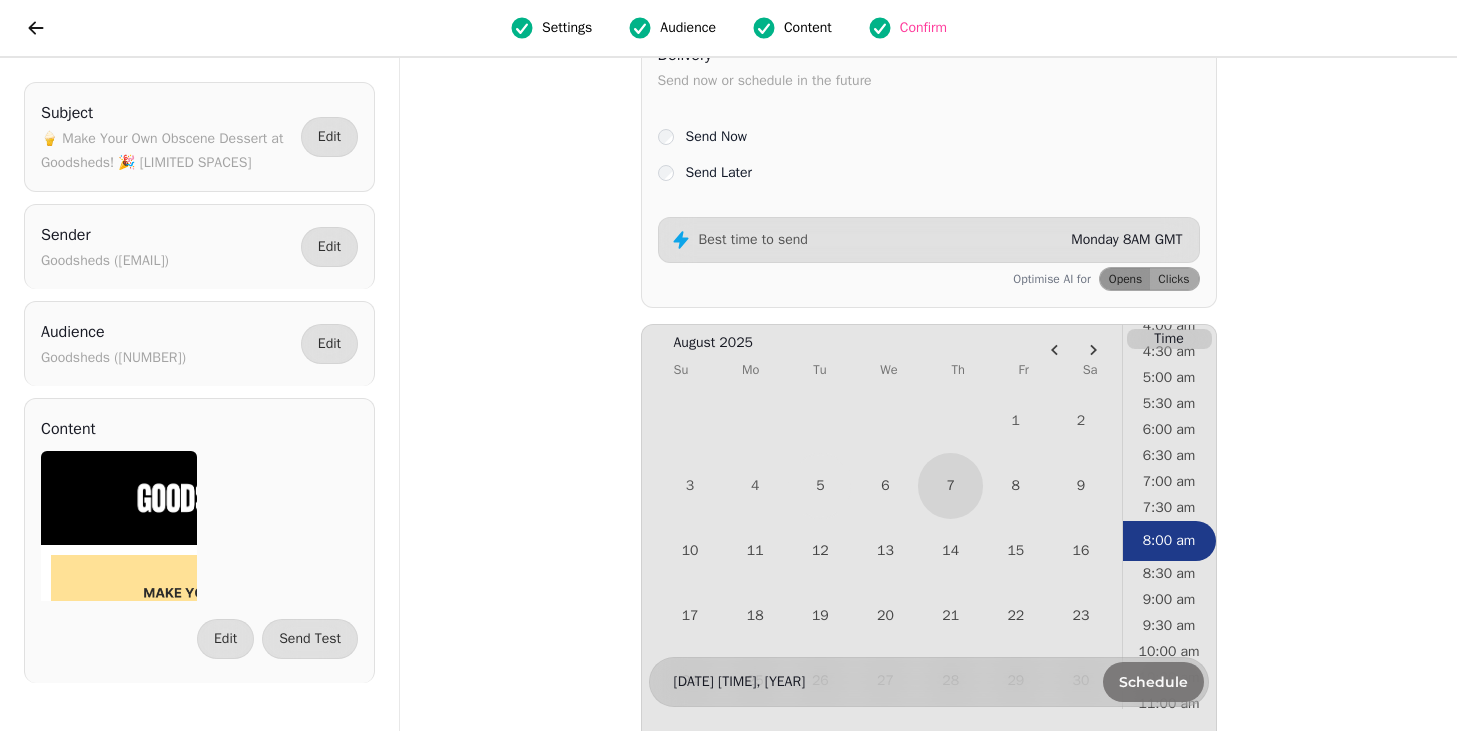 click on "Schedule" at bounding box center [1153, 682] 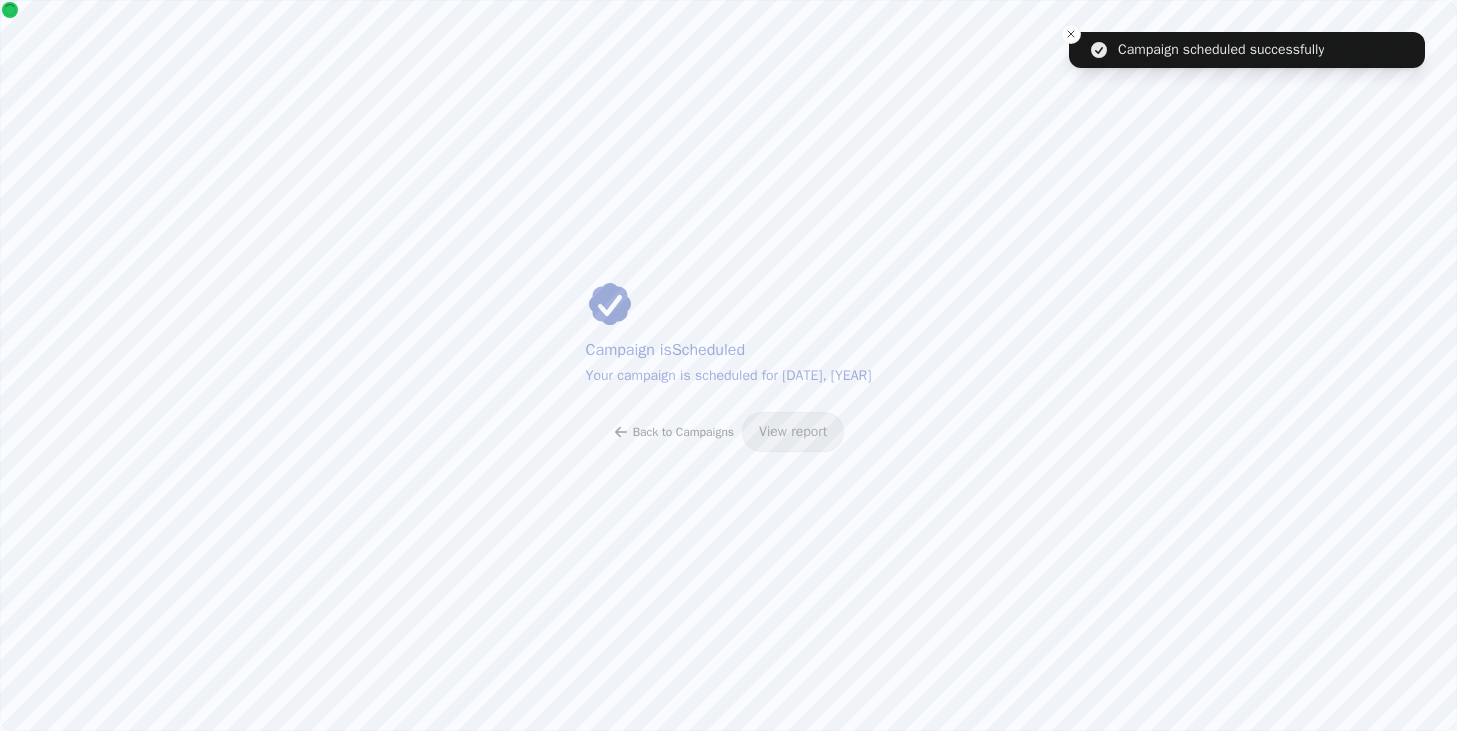 click on "Back to Campaigns" at bounding box center (683, 432) 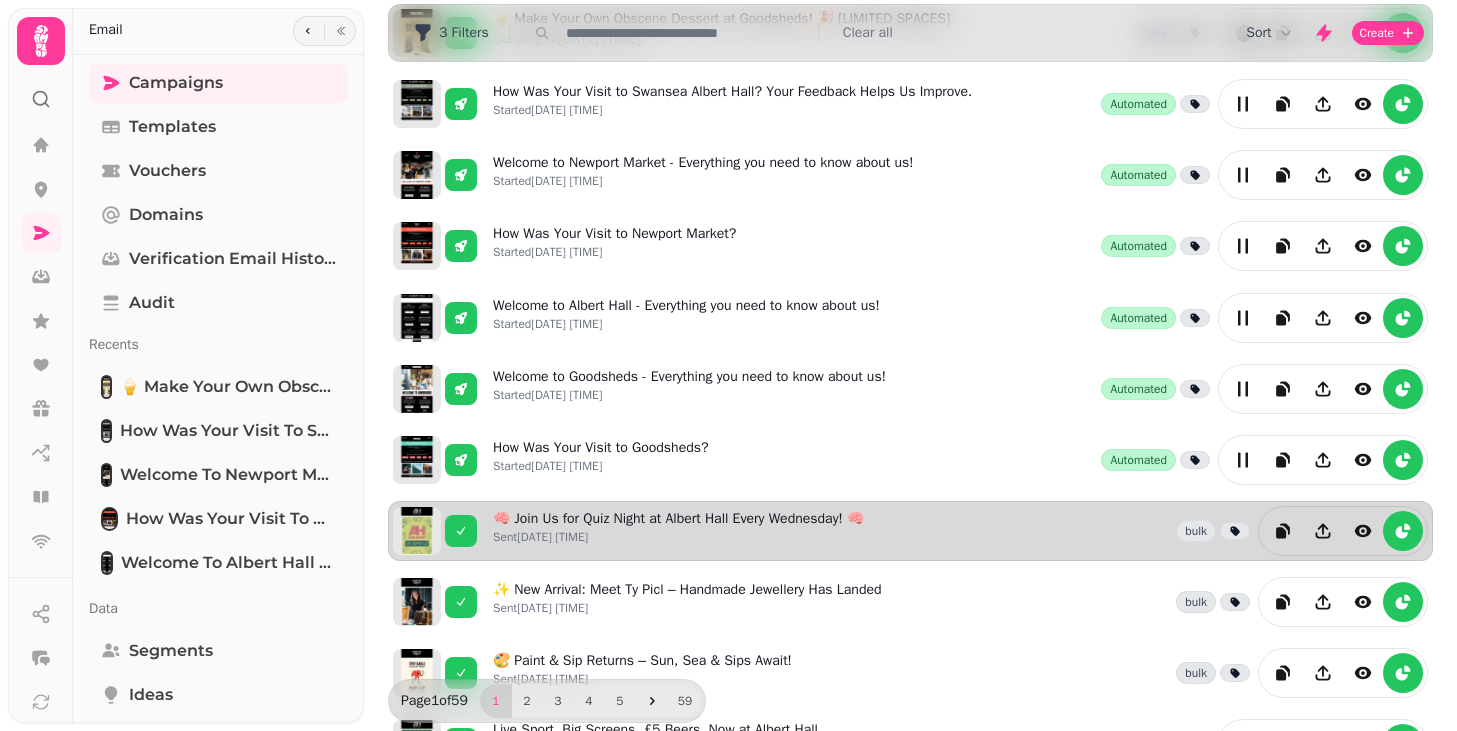 scroll, scrollTop: 0, scrollLeft: 0, axis: both 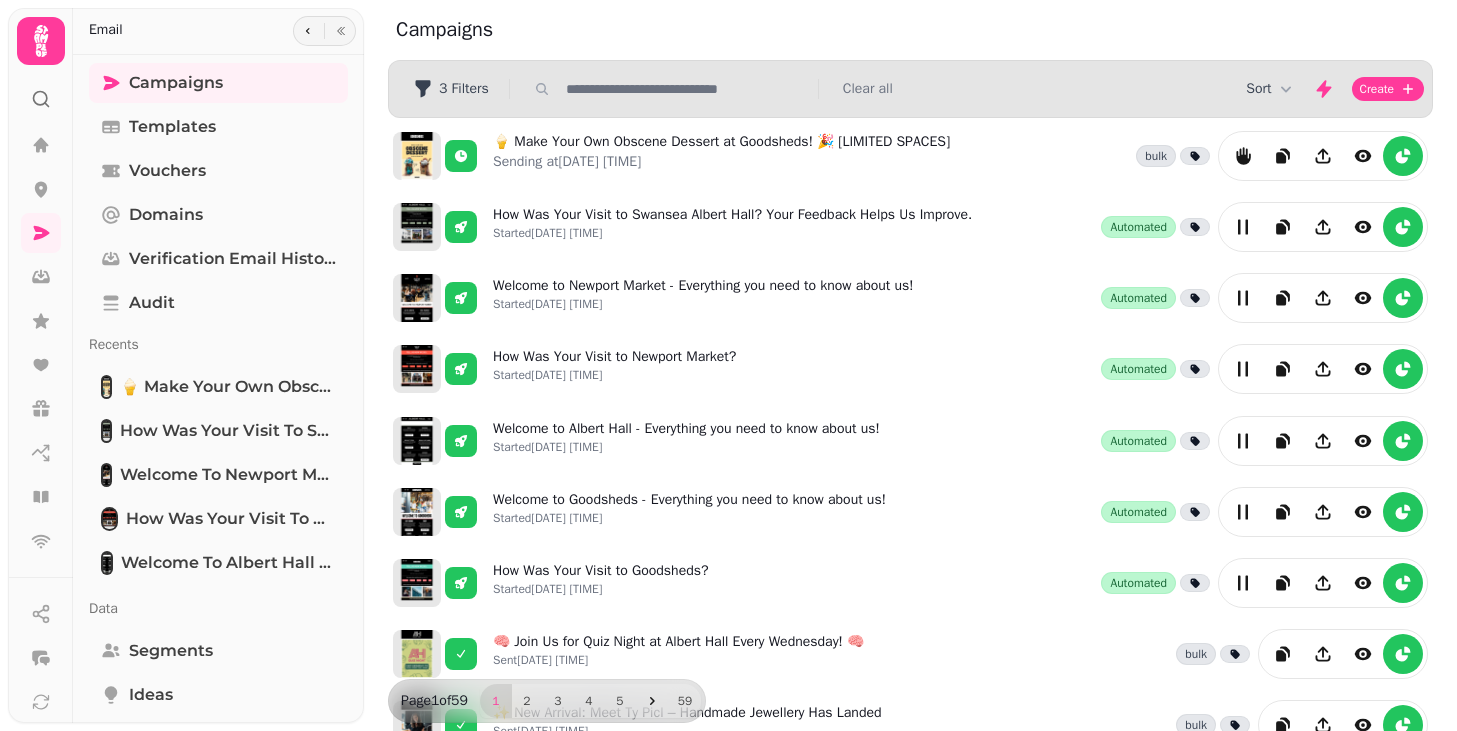 click at bounding box center (686, 89) 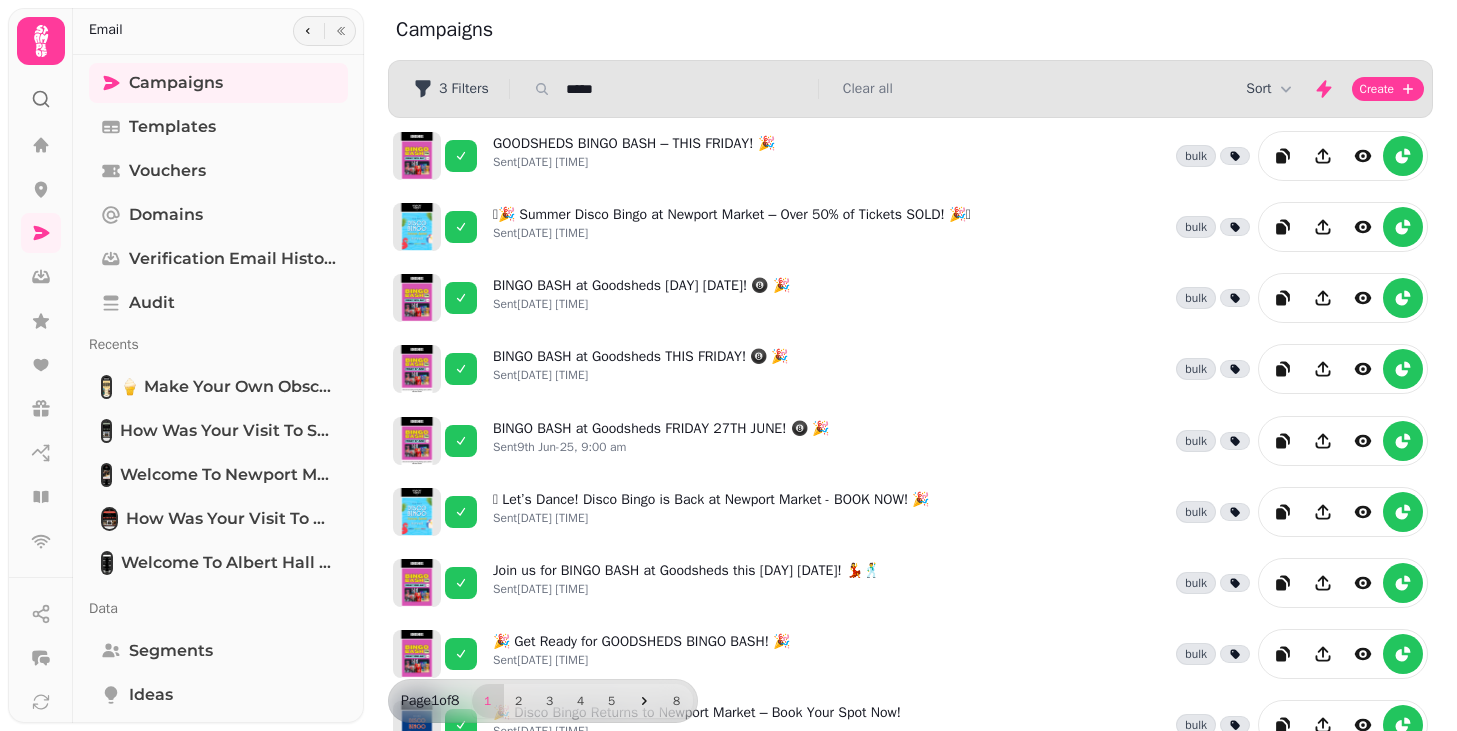 type on "*****" 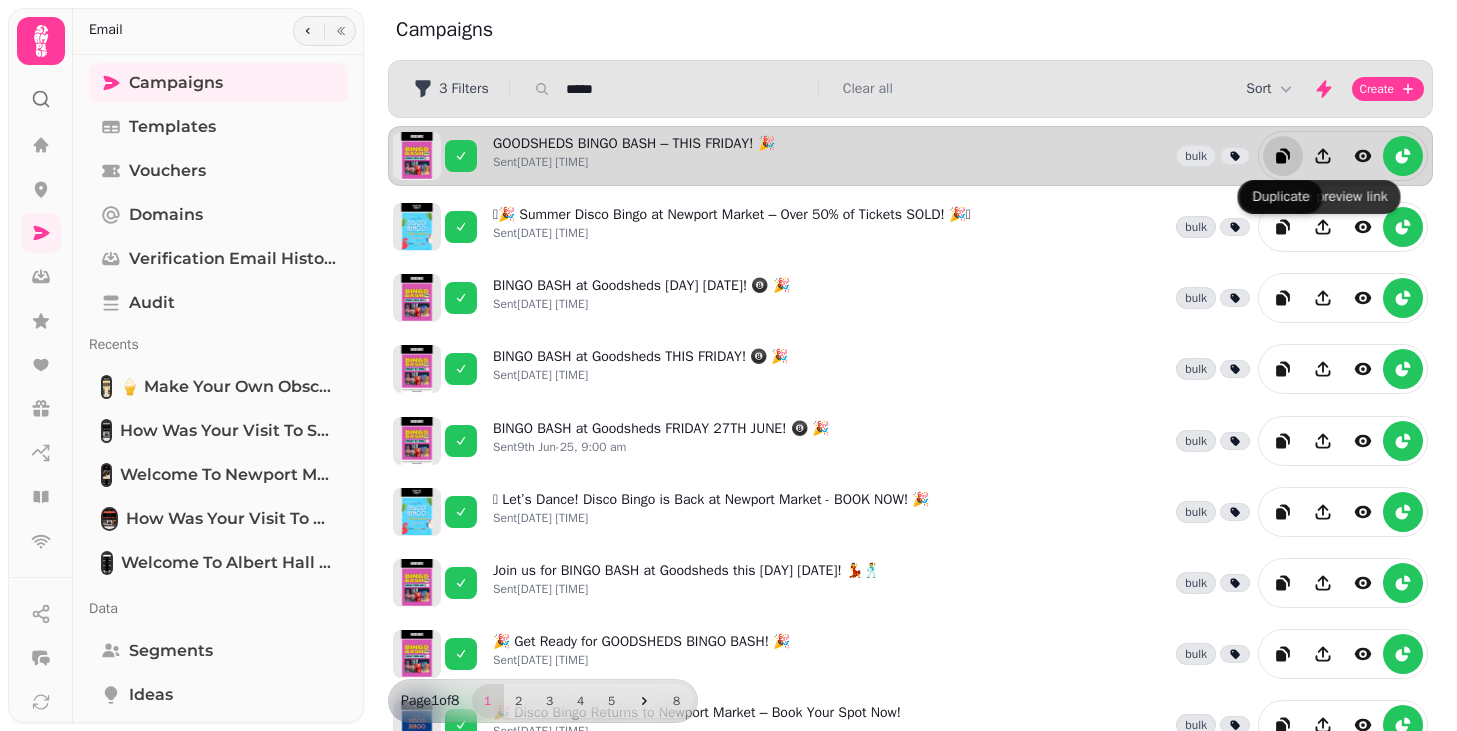 click 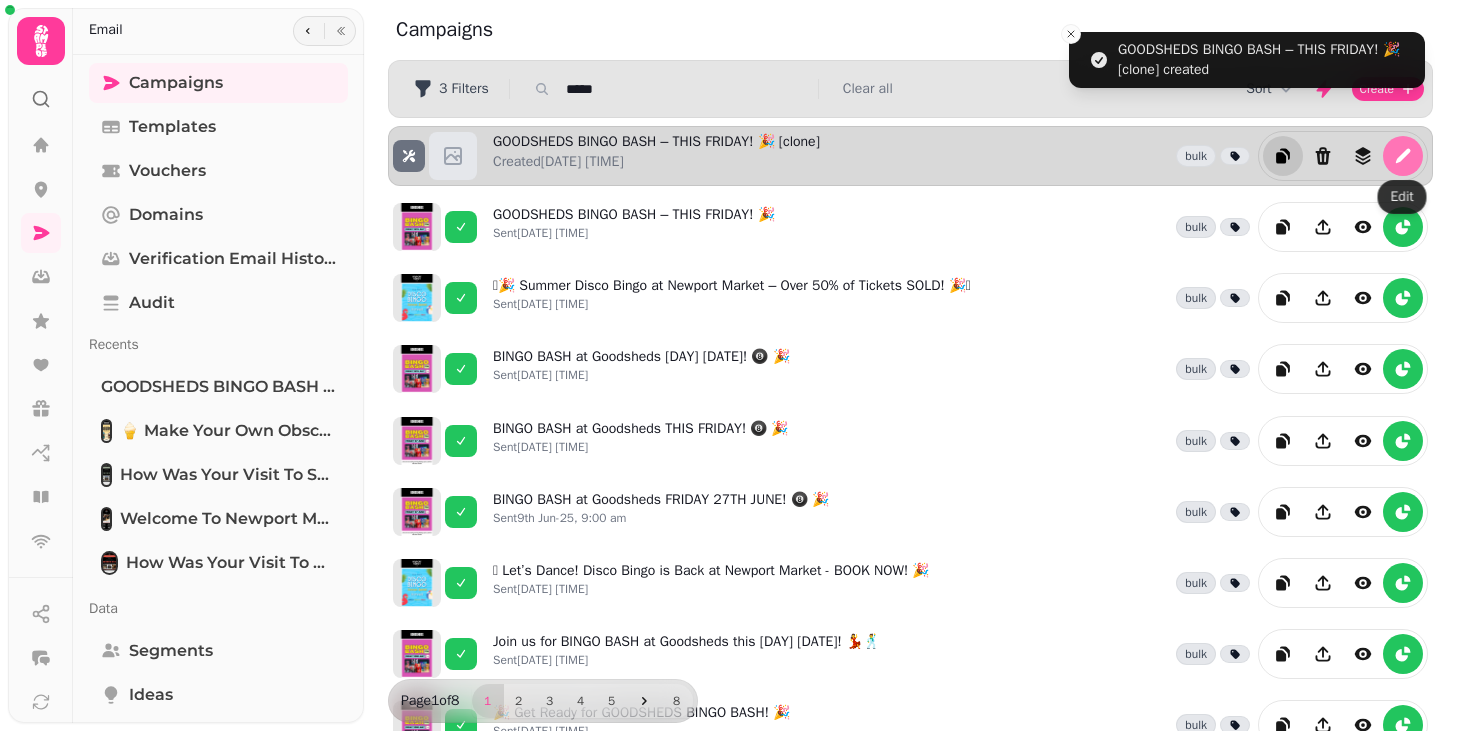 click 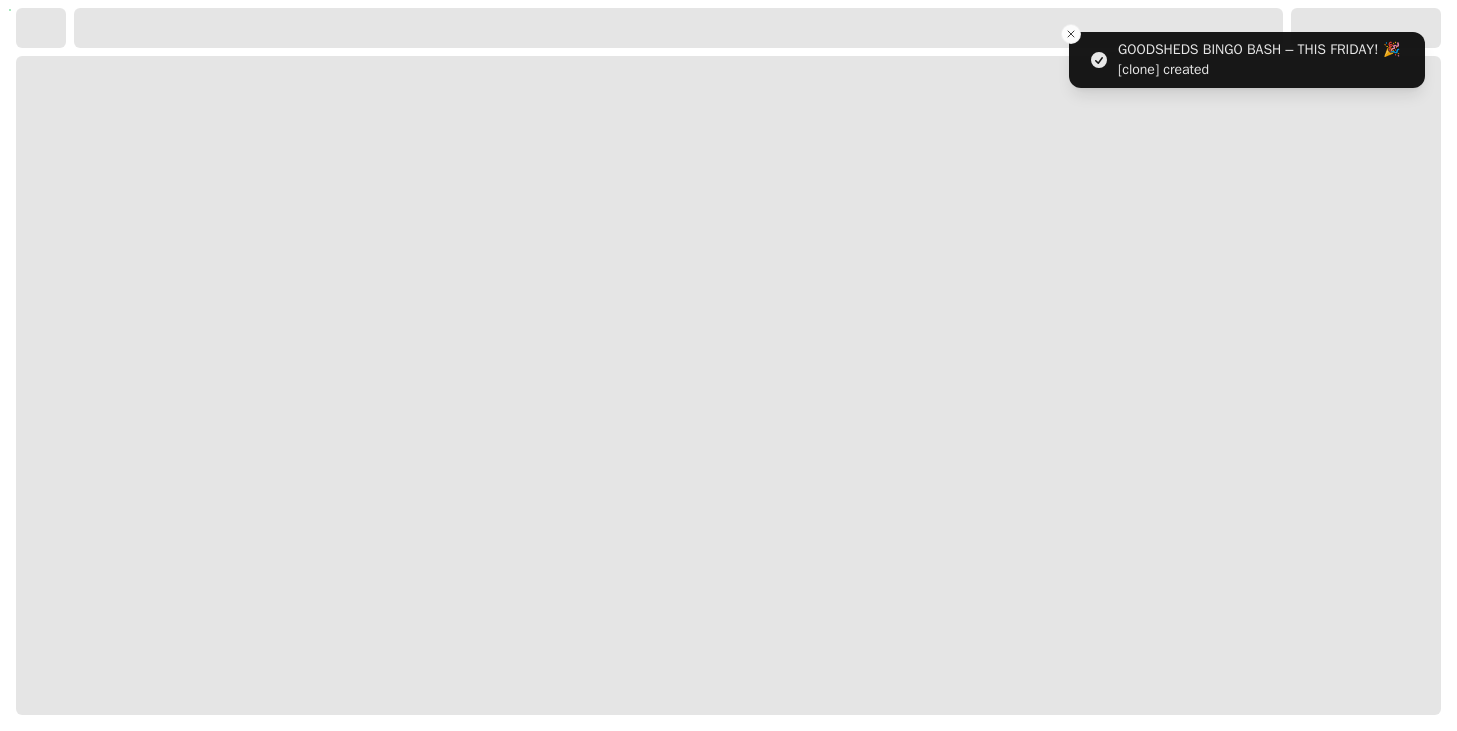 select on "**********" 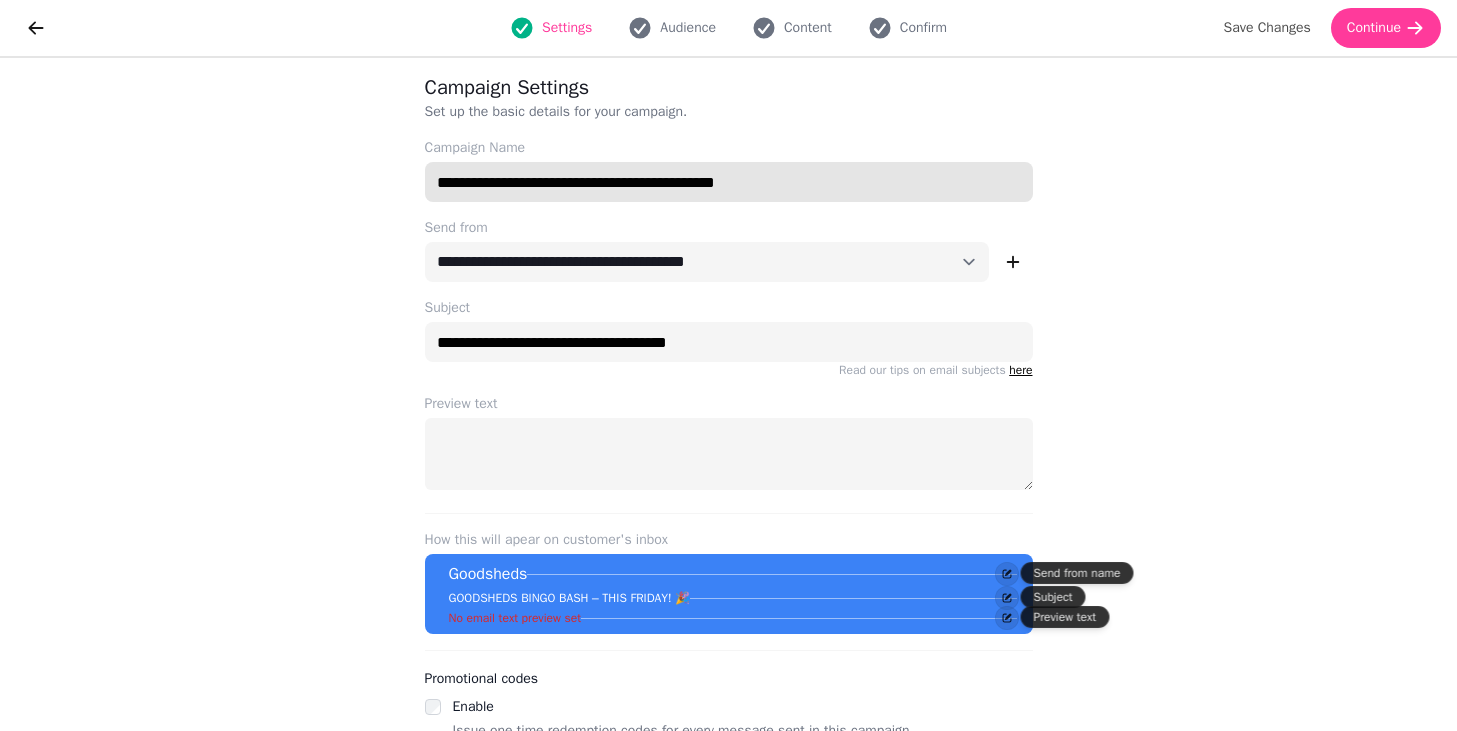drag, startPoint x: 836, startPoint y: 183, endPoint x: 655, endPoint y: 188, distance: 181.06905 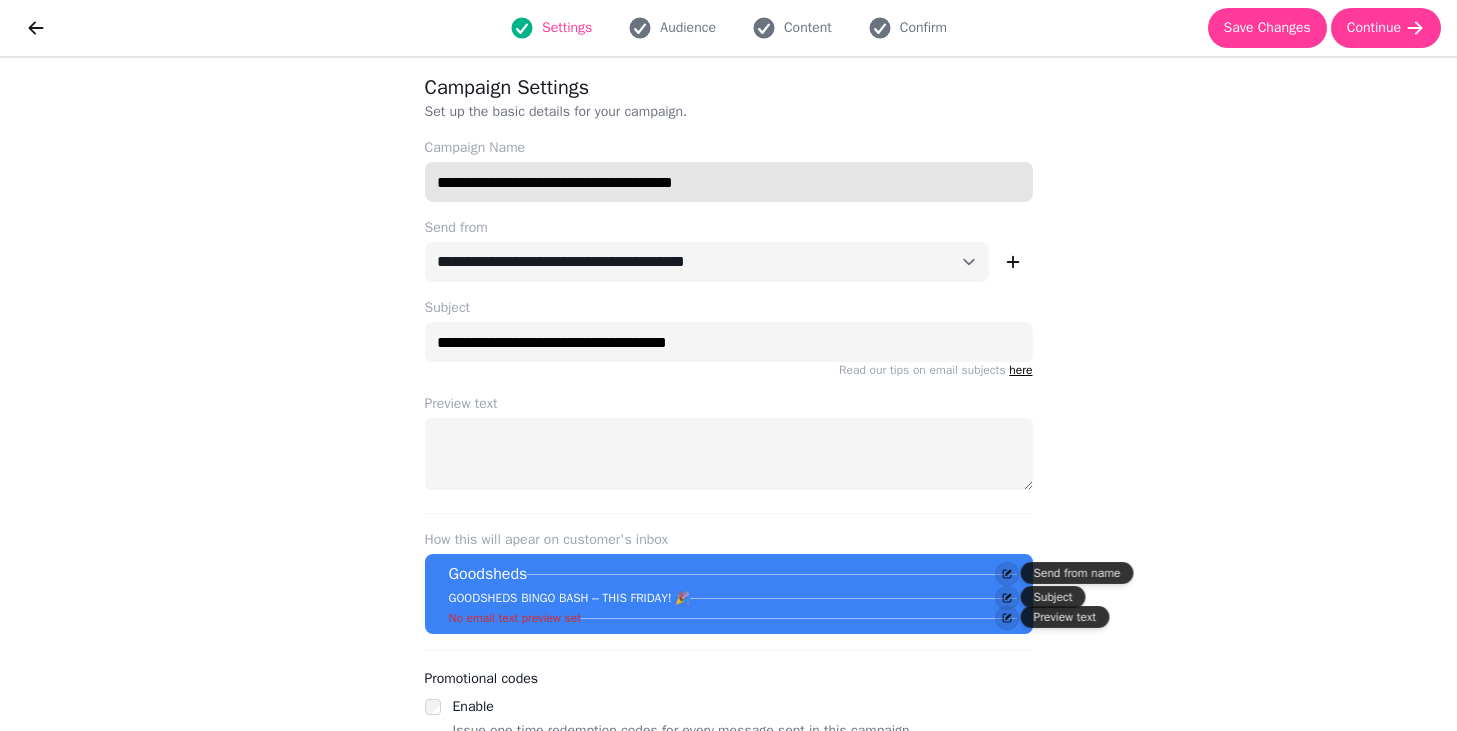 click on "**********" at bounding box center (729, 182) 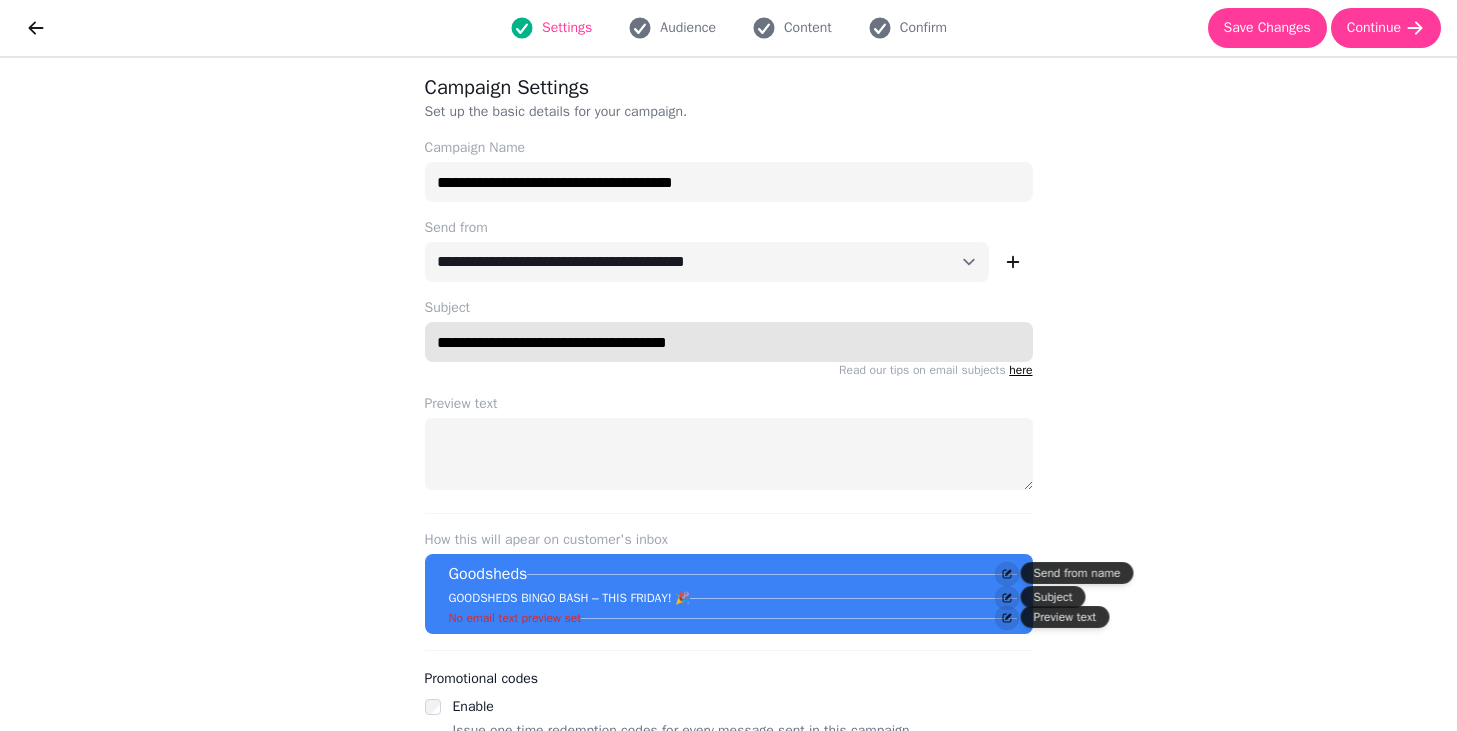 drag, startPoint x: 767, startPoint y: 344, endPoint x: 752, endPoint y: 344, distance: 15 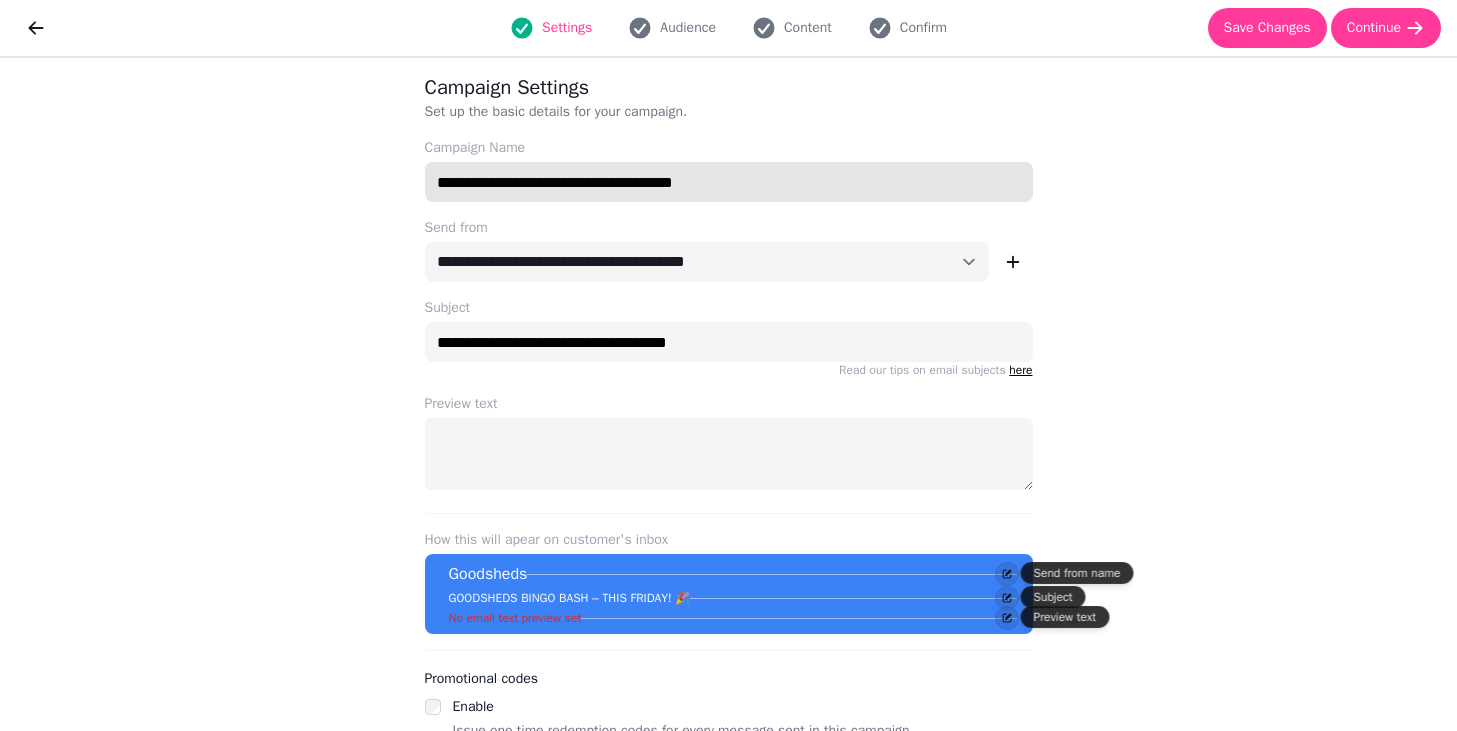 click on "**********" at bounding box center [729, 182] 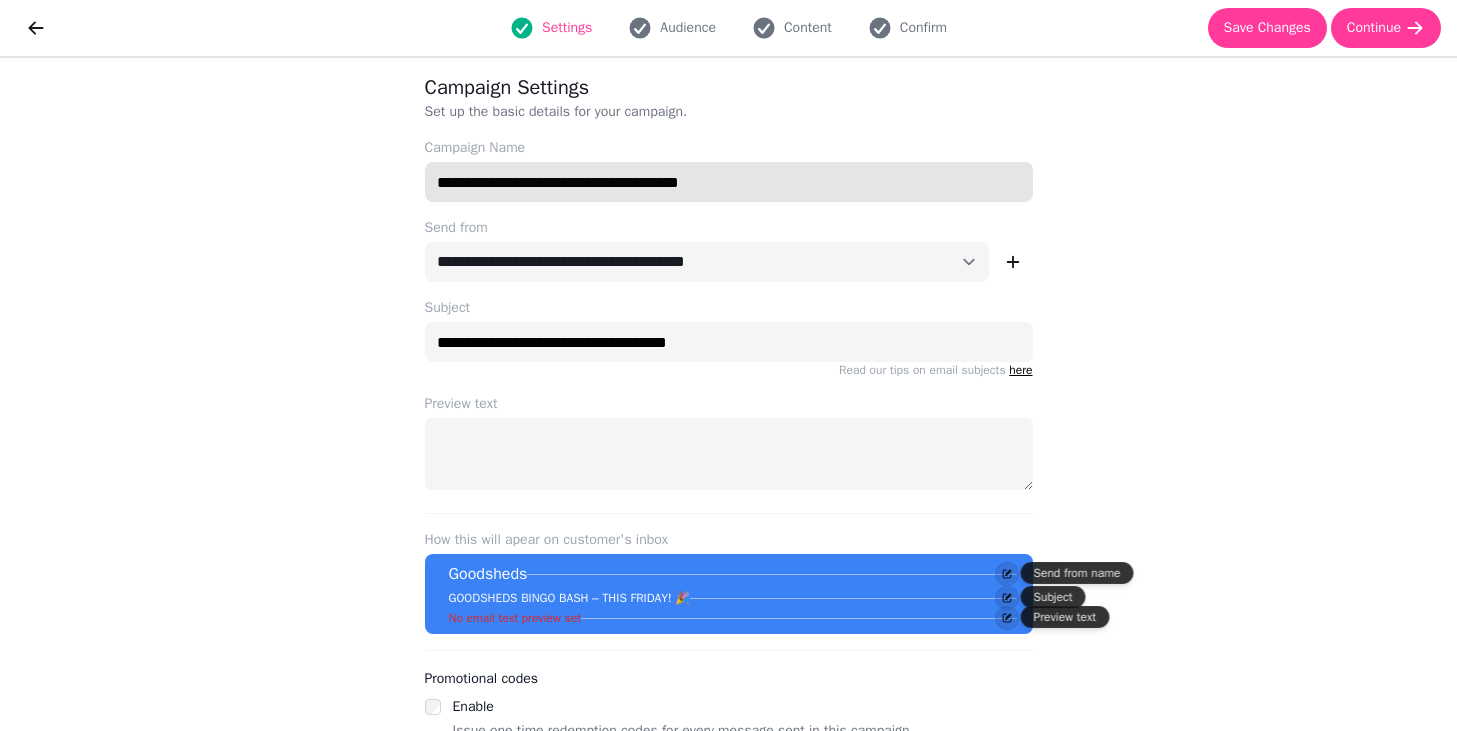 paste on "****" 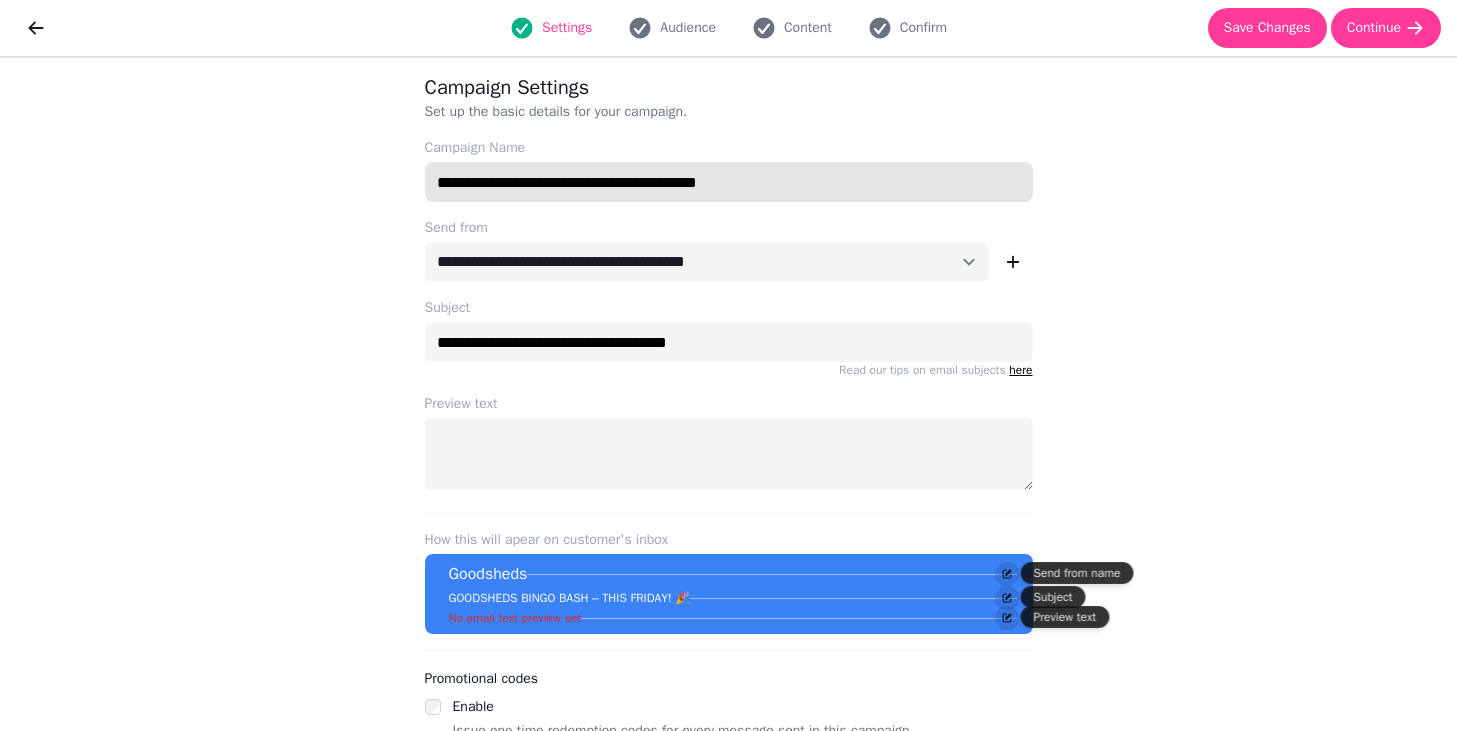 type on "**********" 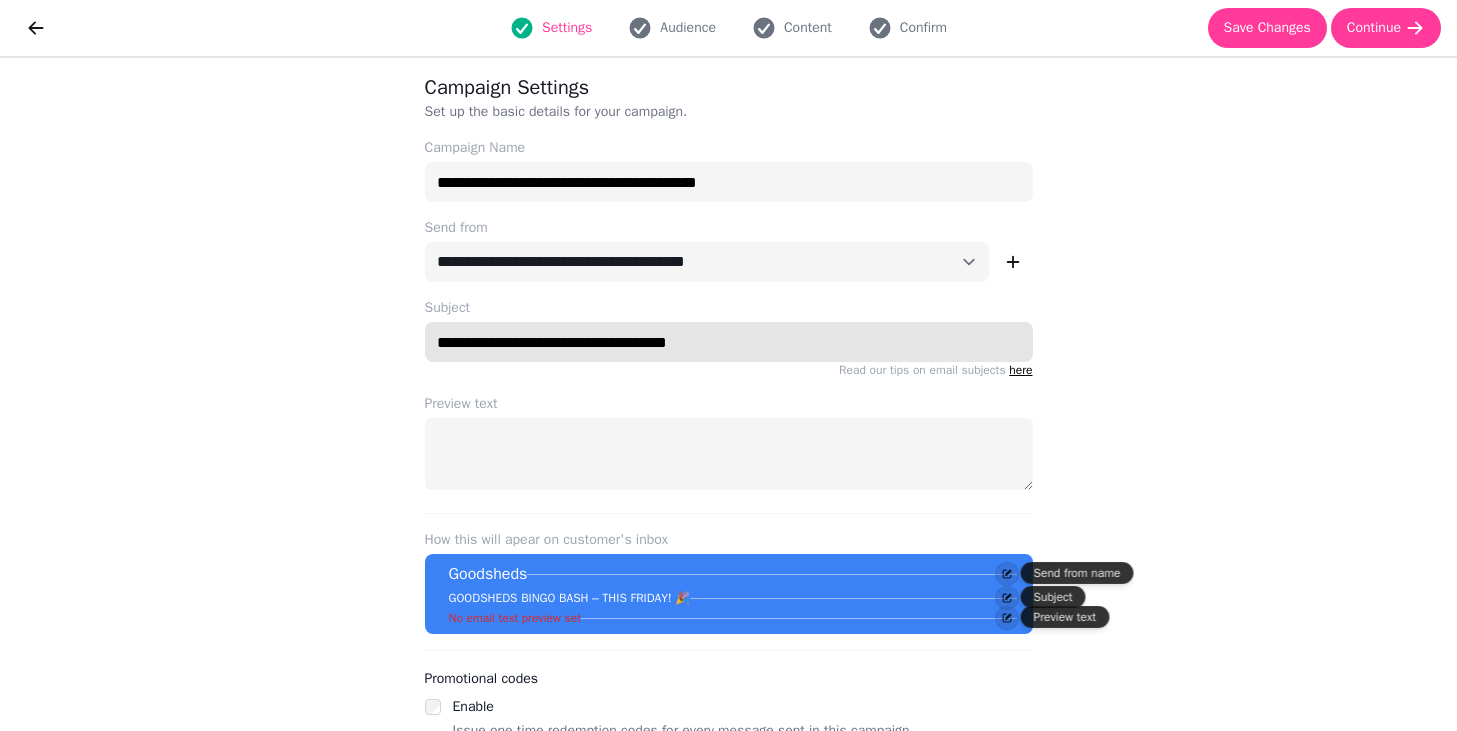 click on "**********" at bounding box center [729, 342] 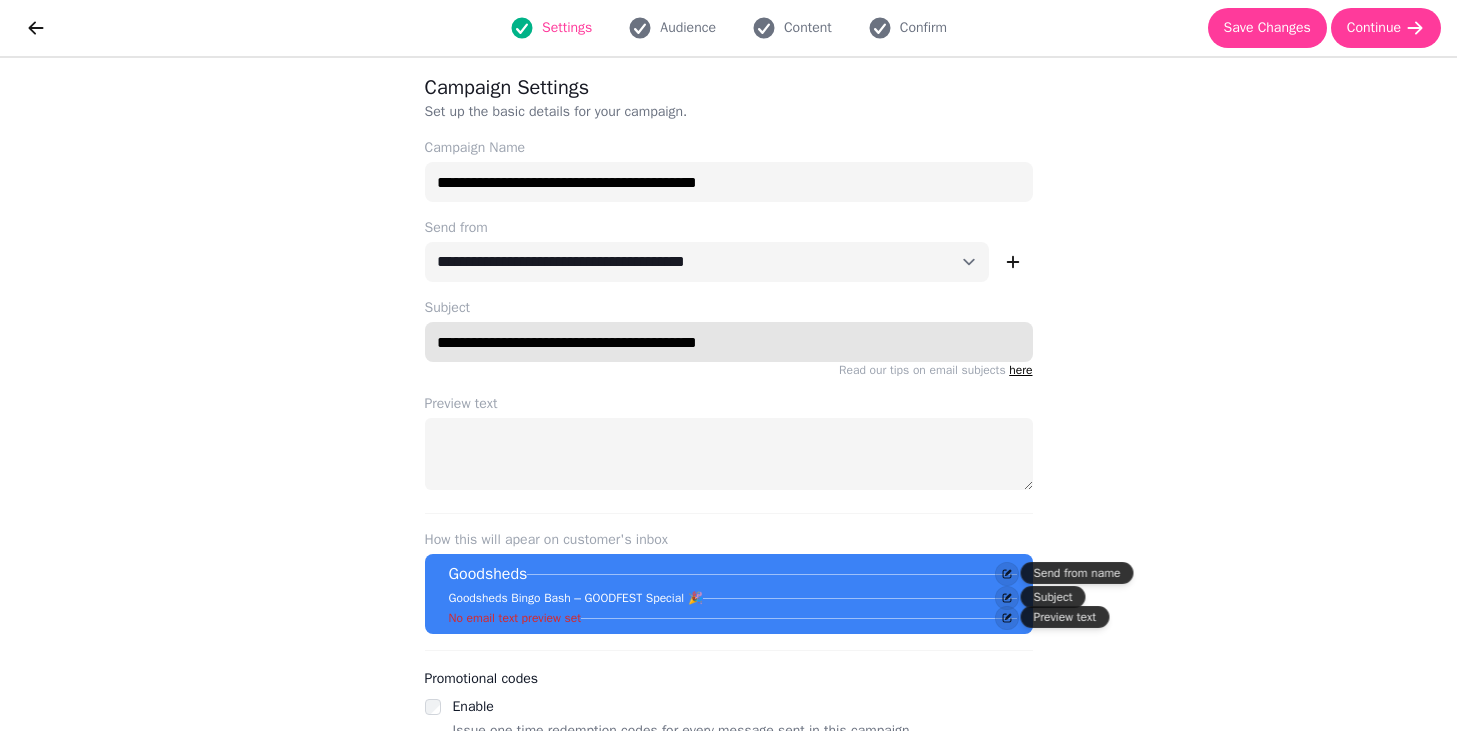 type on "**********" 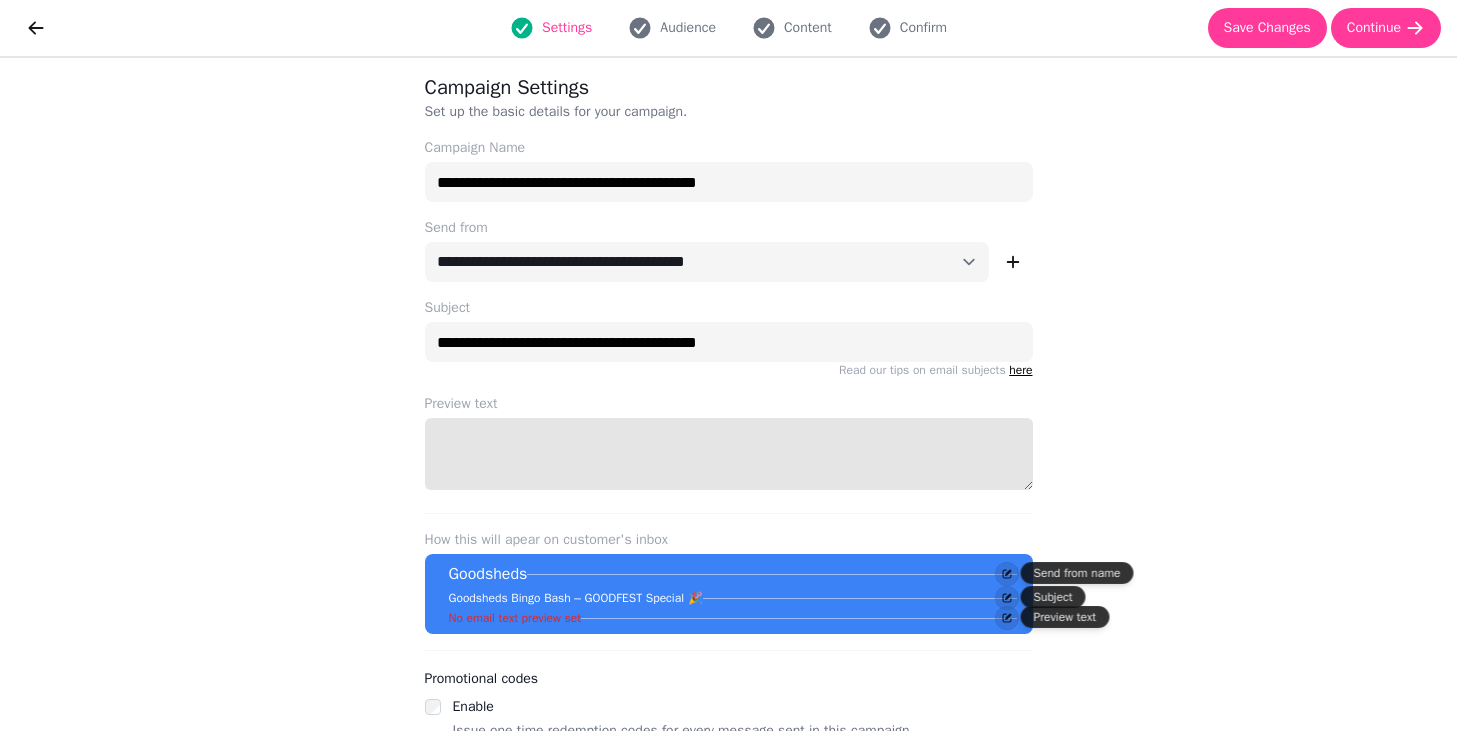 click on "Preview text" at bounding box center [729, 454] 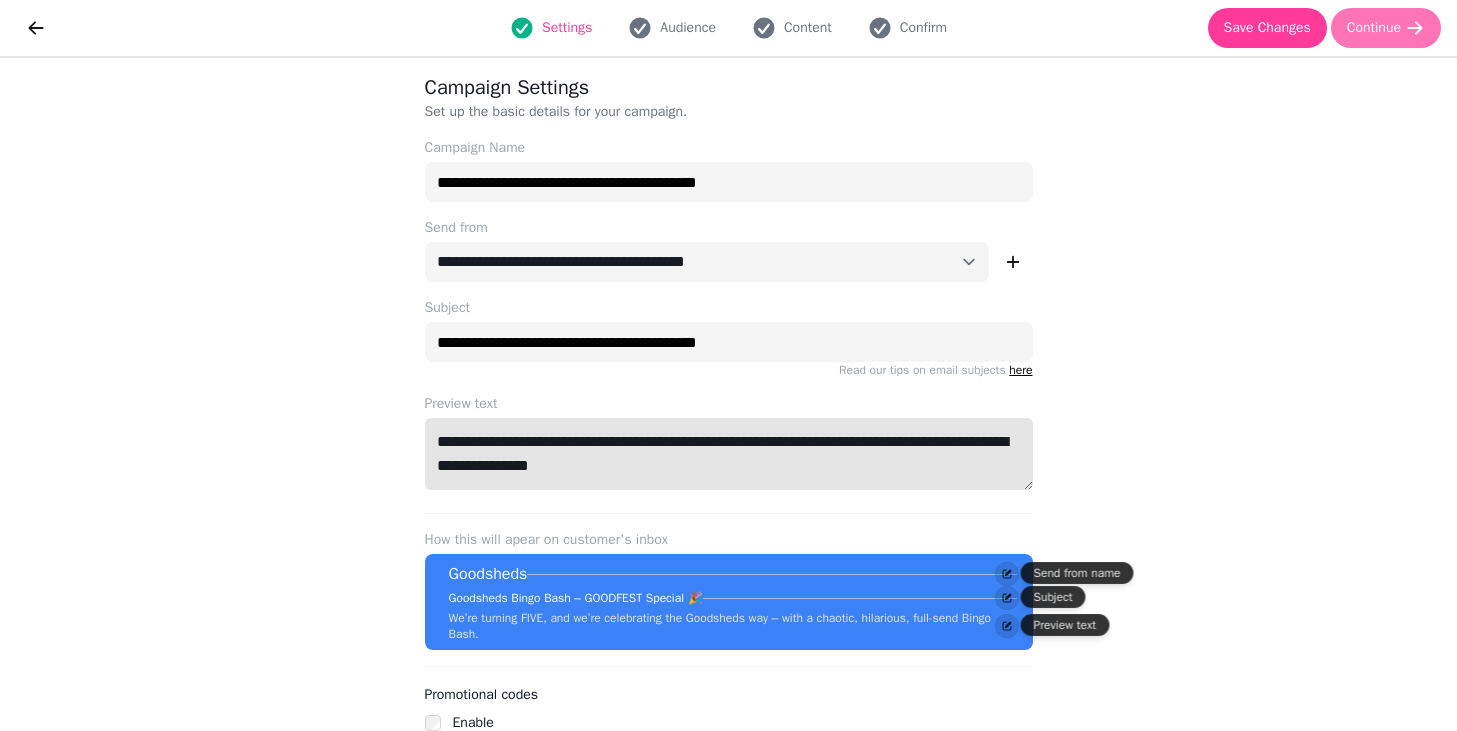 type on "**********" 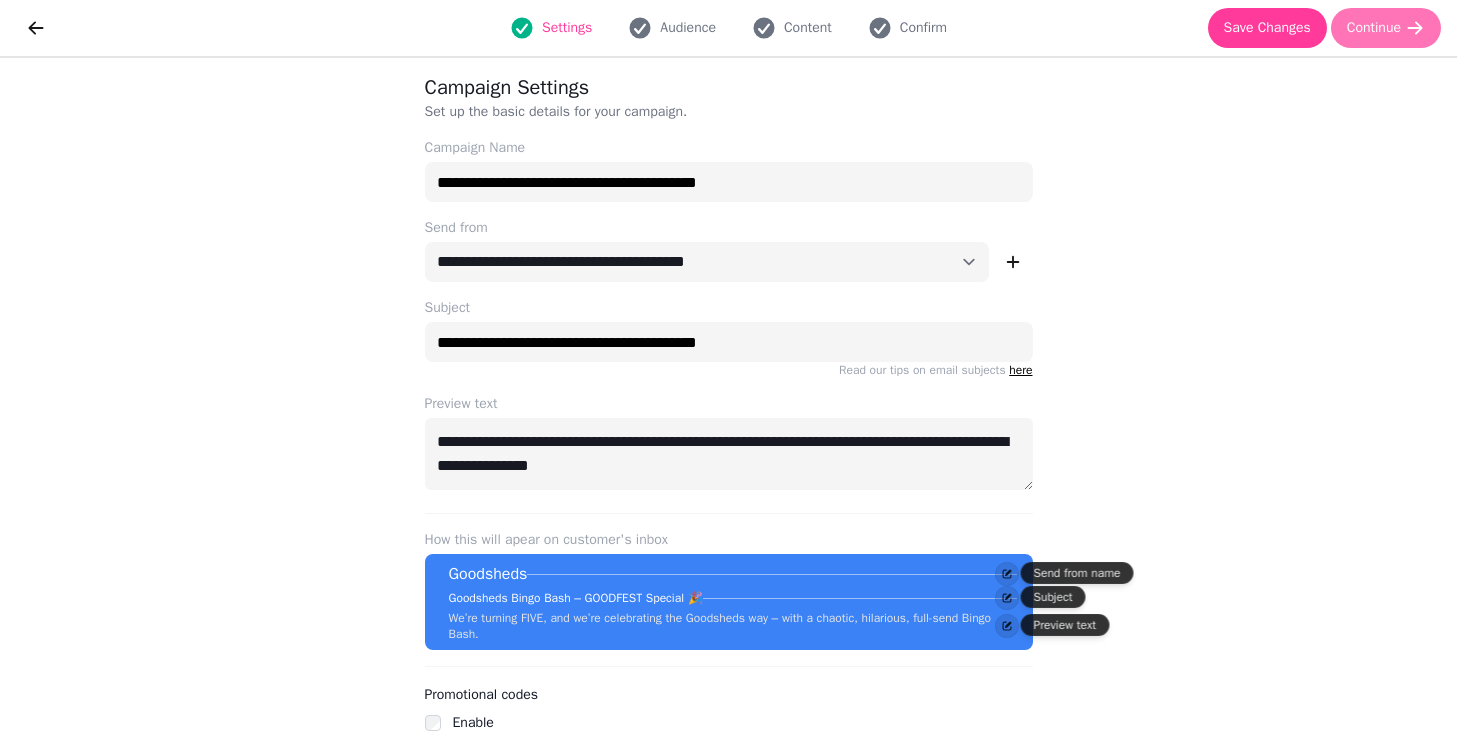 click on "Continue" at bounding box center [1374, 28] 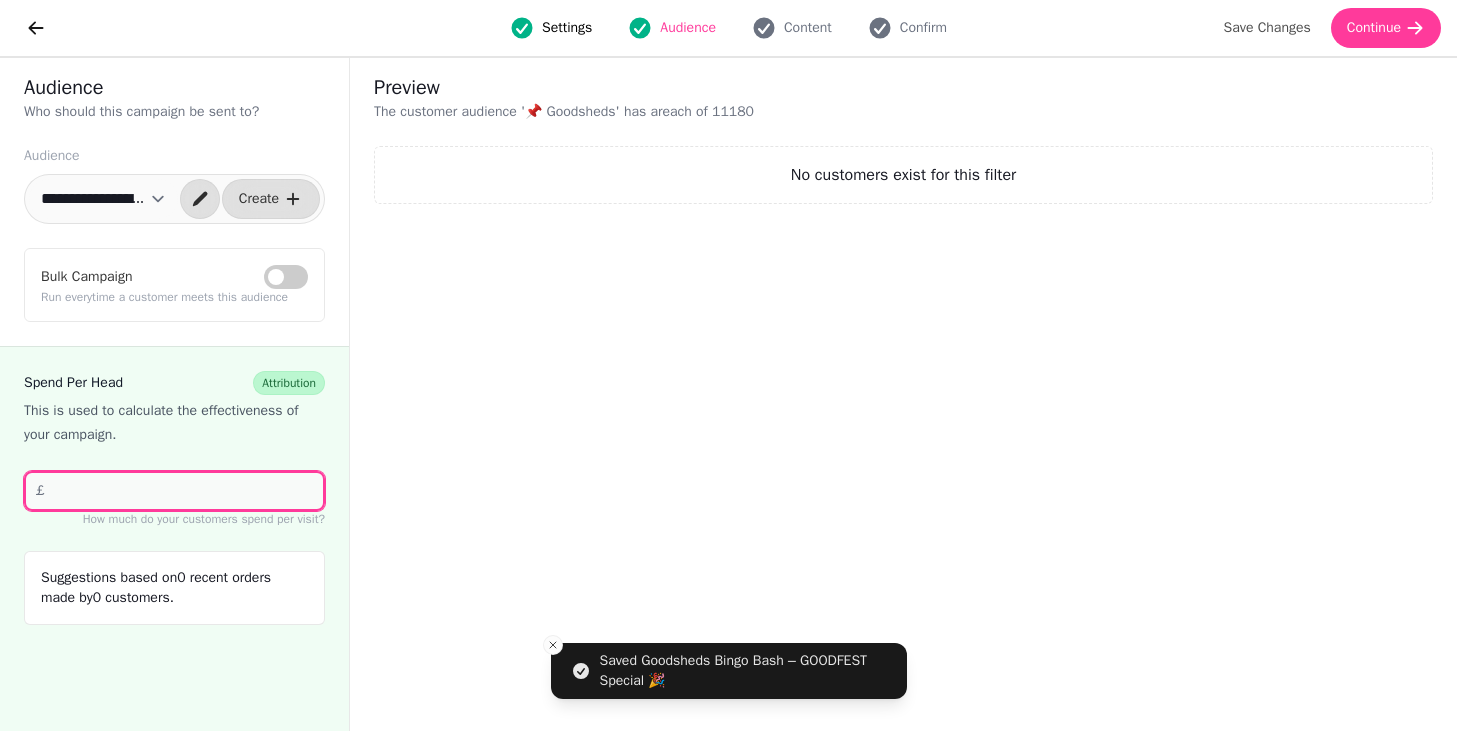 click on "**" at bounding box center (174, 491) 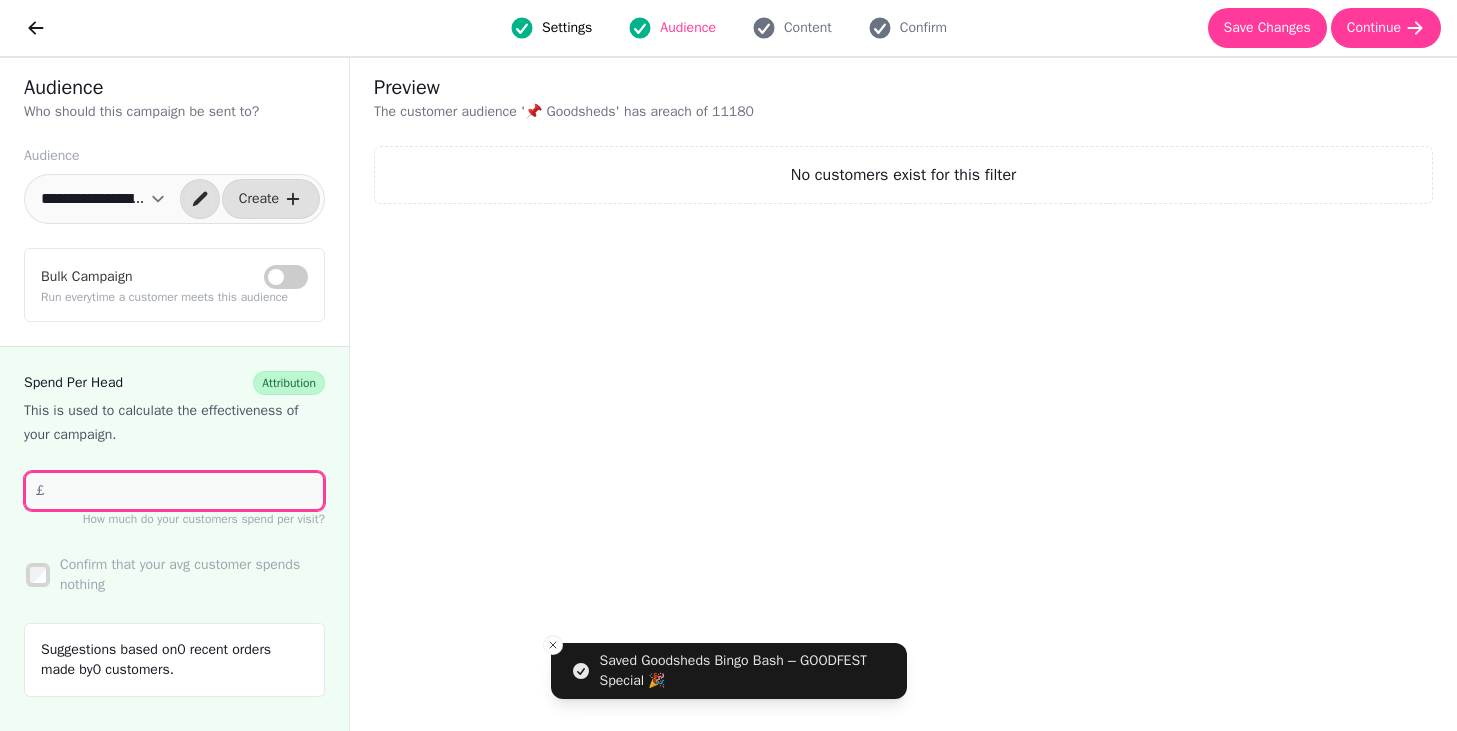 type on "*" 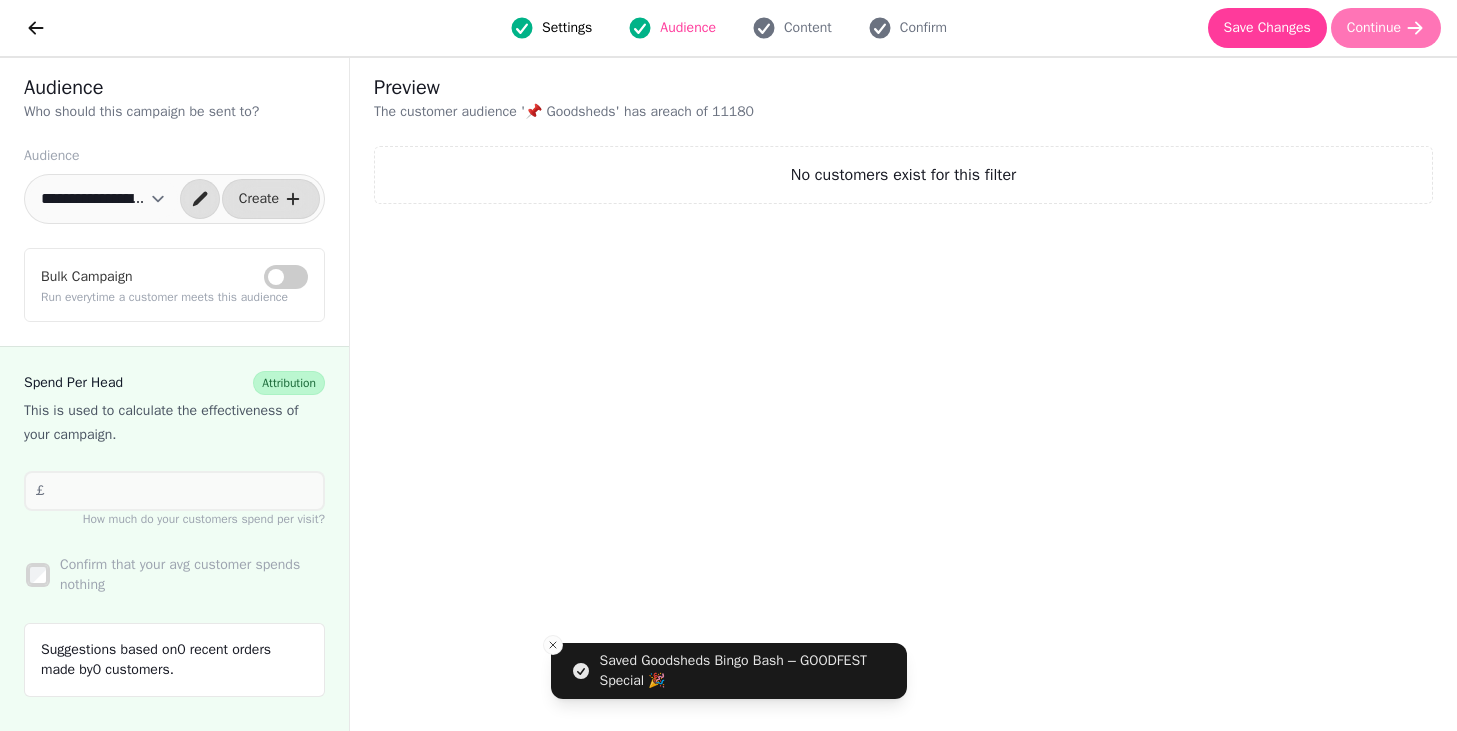 click on "Continue" at bounding box center [1386, 28] 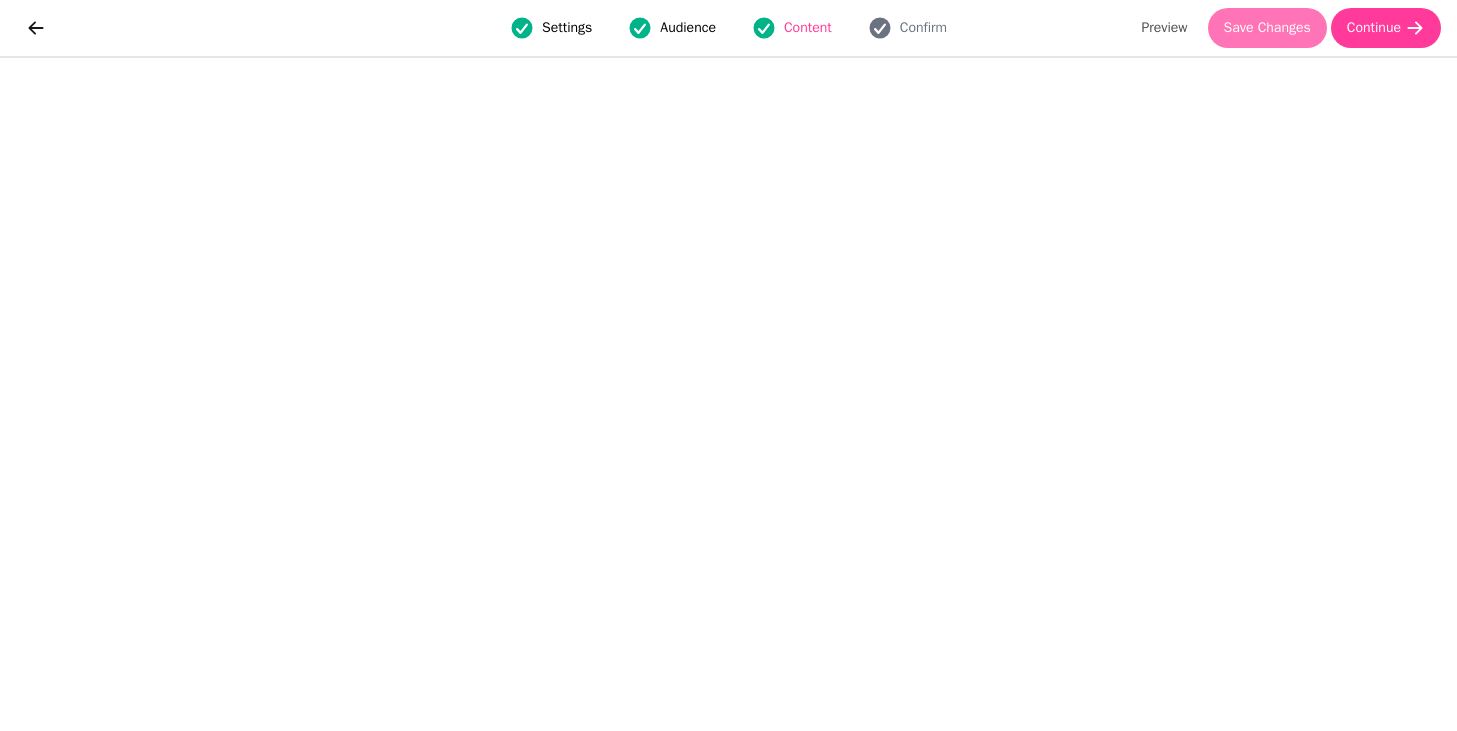 click on "Save Changes" at bounding box center (1267, 28) 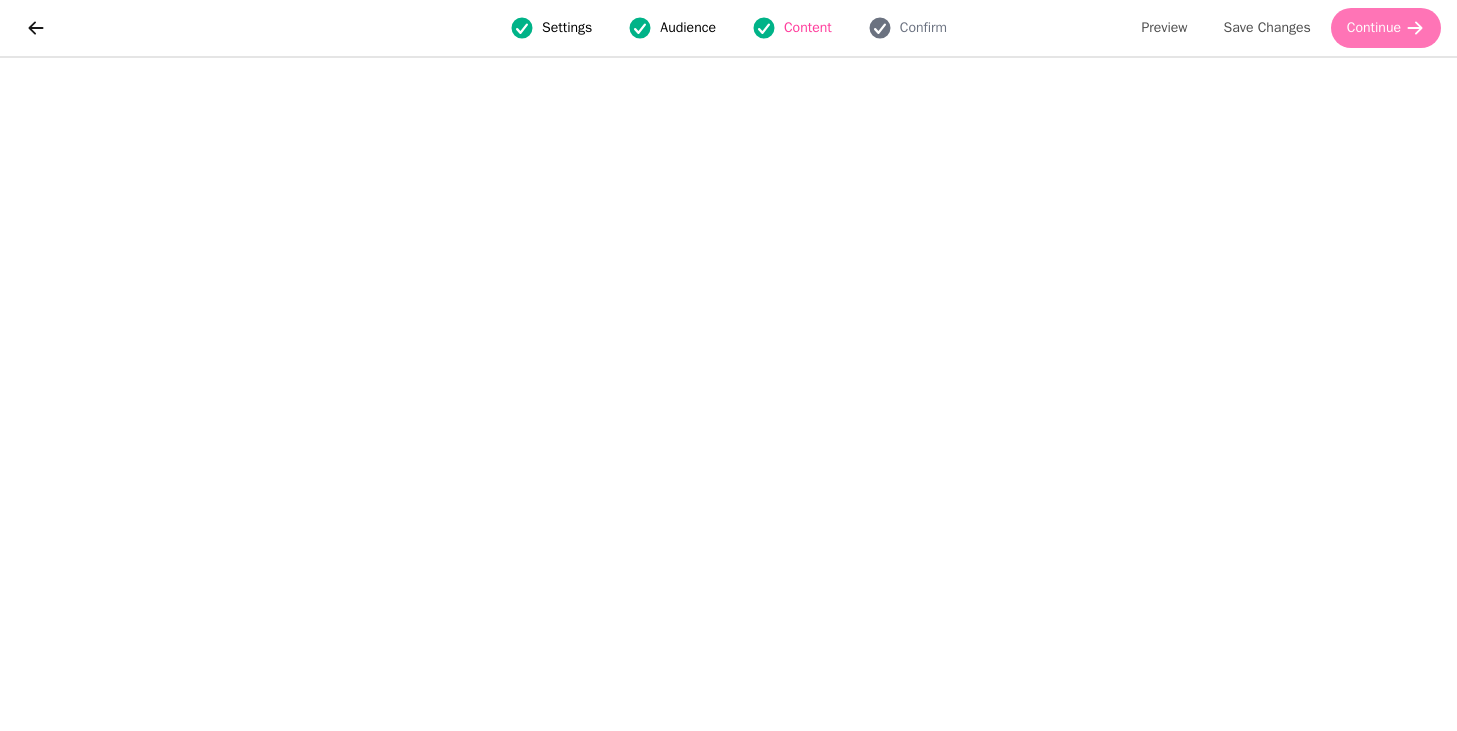 click on "Continue" at bounding box center (1386, 28) 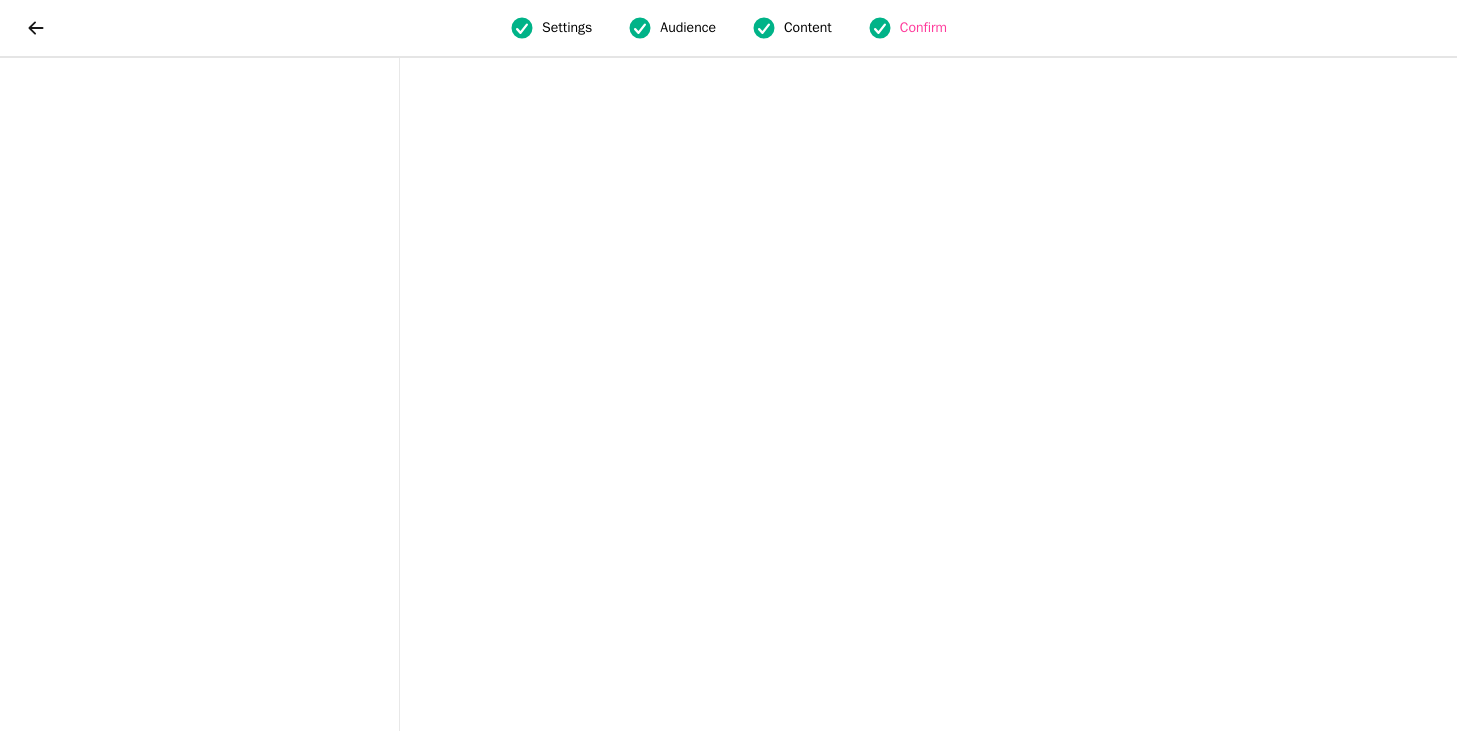 scroll, scrollTop: 0, scrollLeft: 0, axis: both 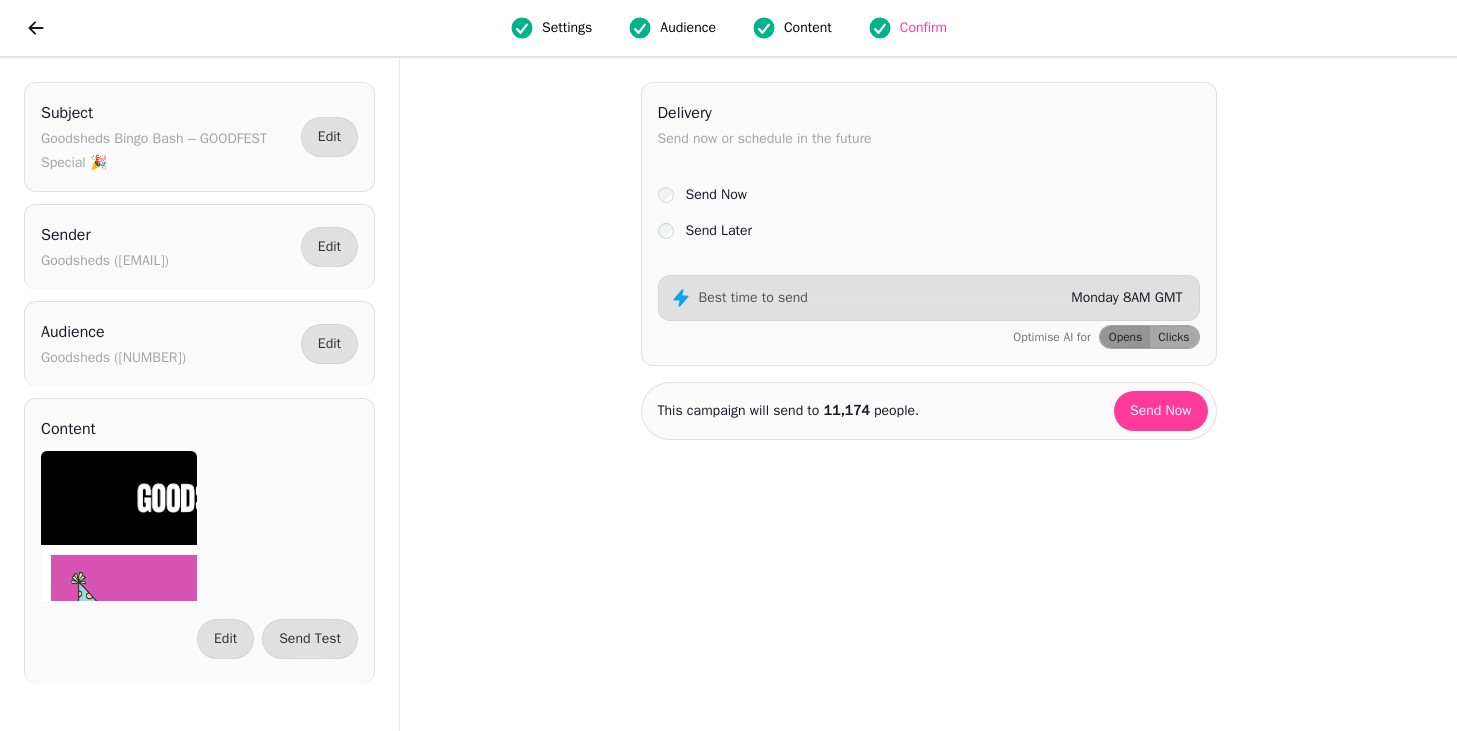 click on "Send Later" at bounding box center [719, 231] 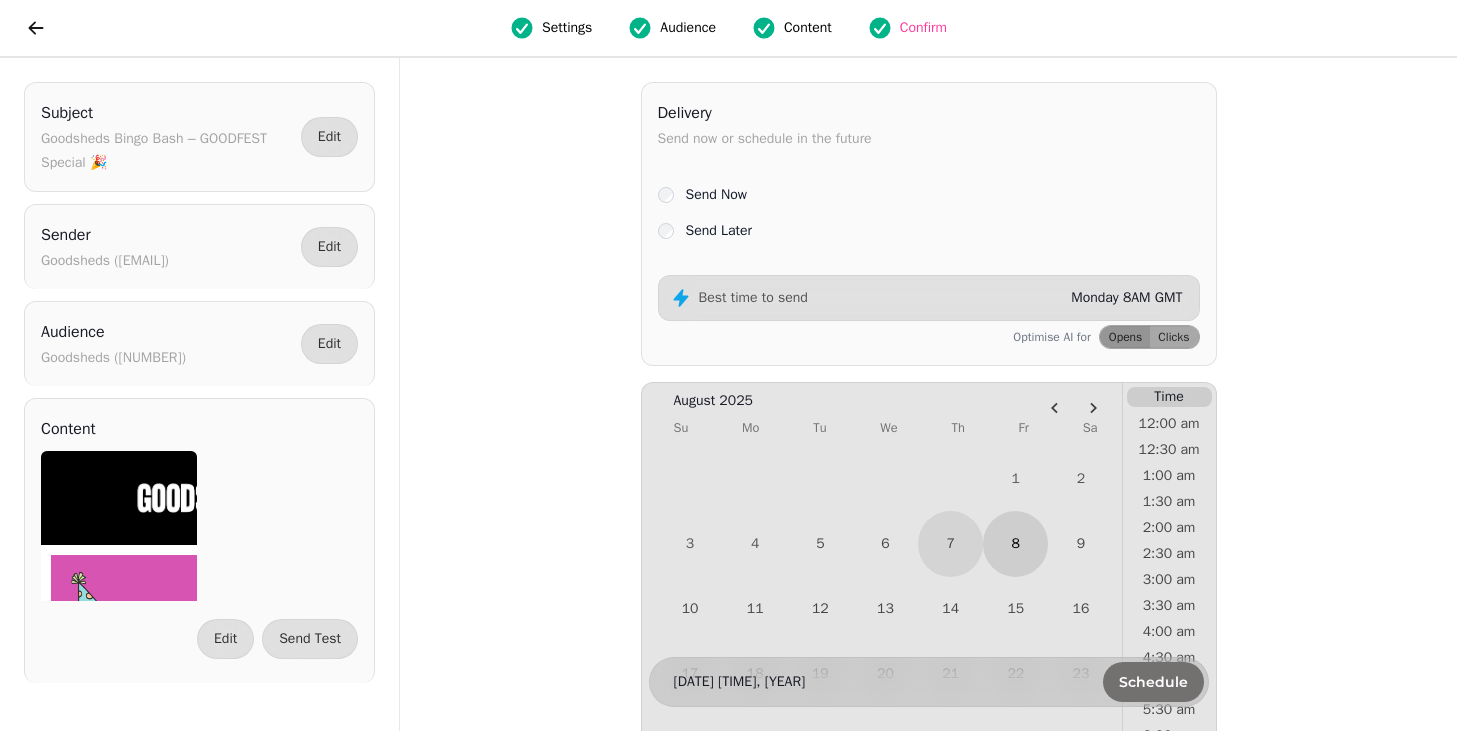 click on "8" at bounding box center [1015, 543] 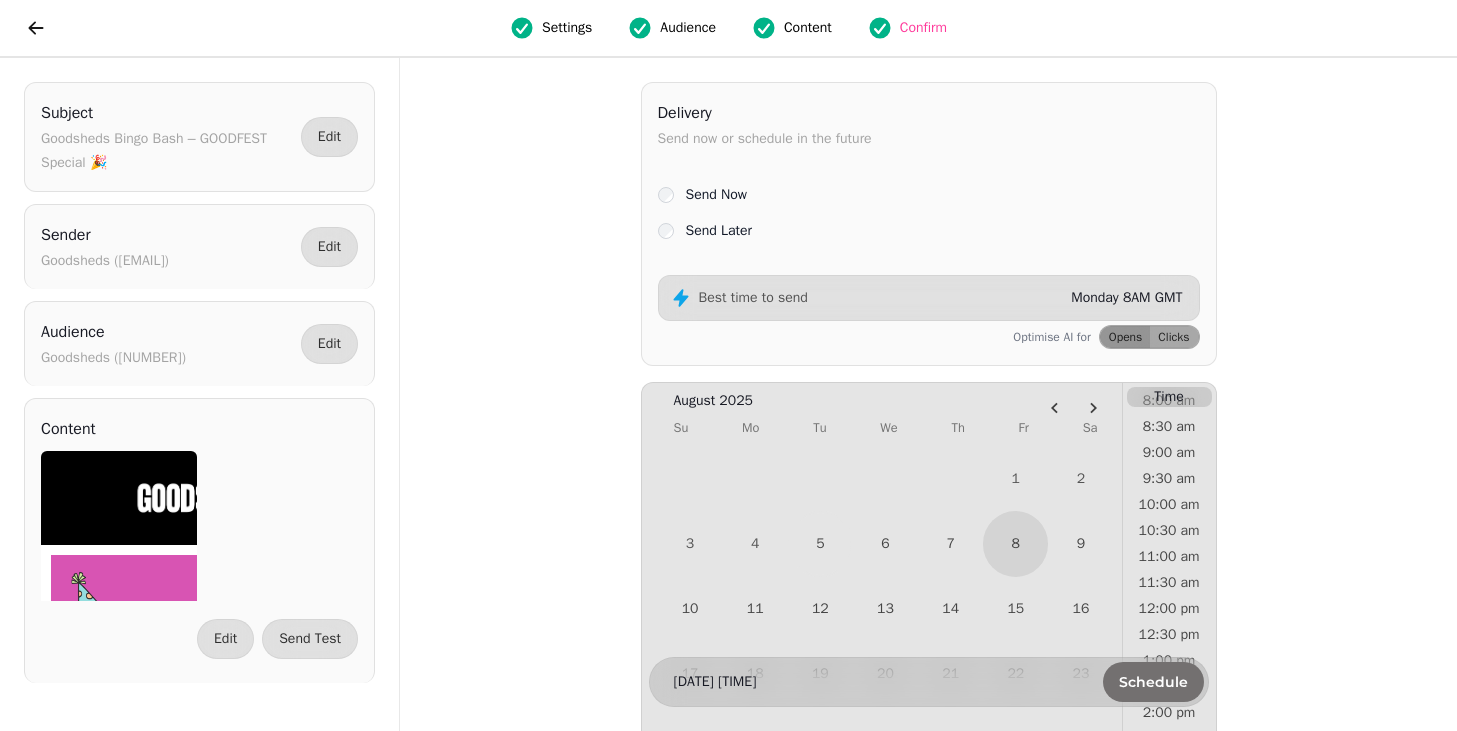 scroll, scrollTop: 485, scrollLeft: 0, axis: vertical 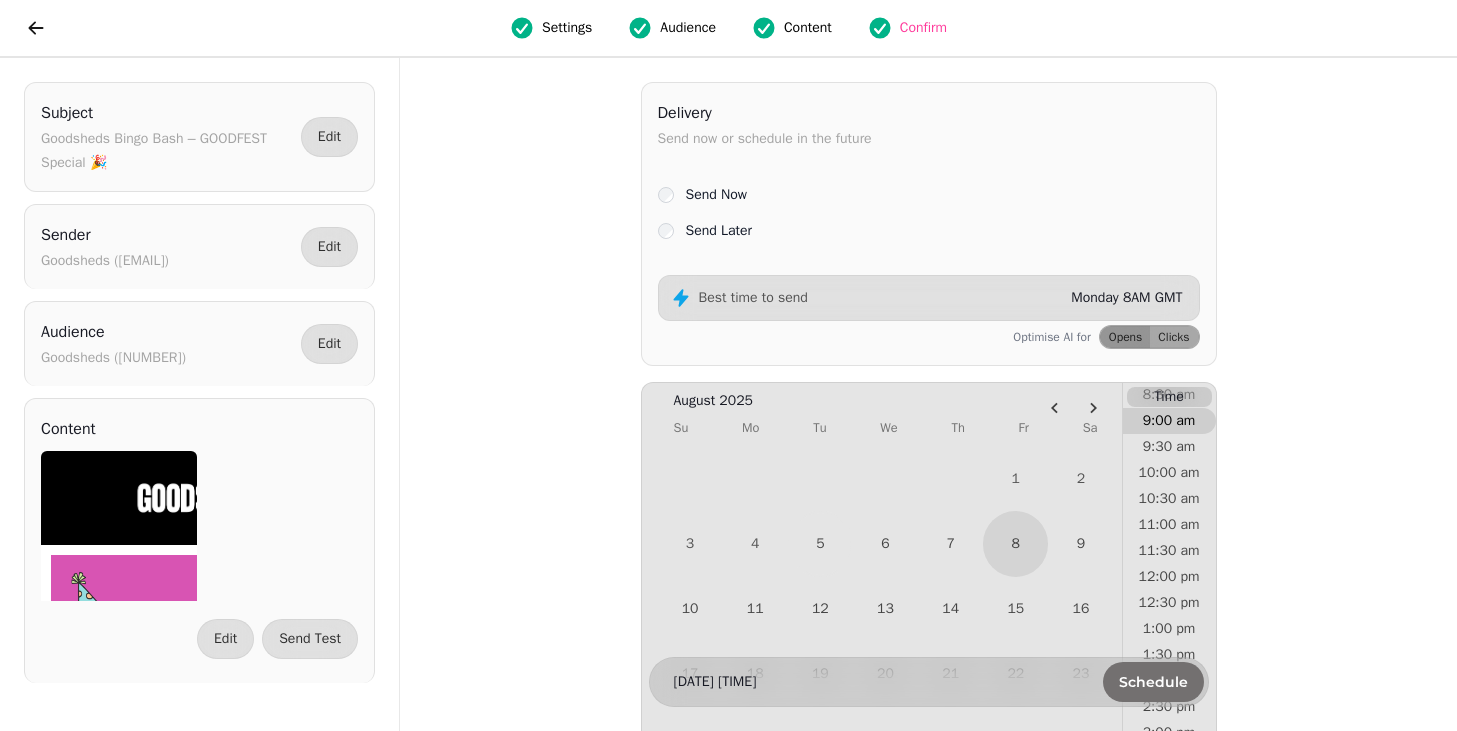 click on "9:00 am" at bounding box center [1169, 421] 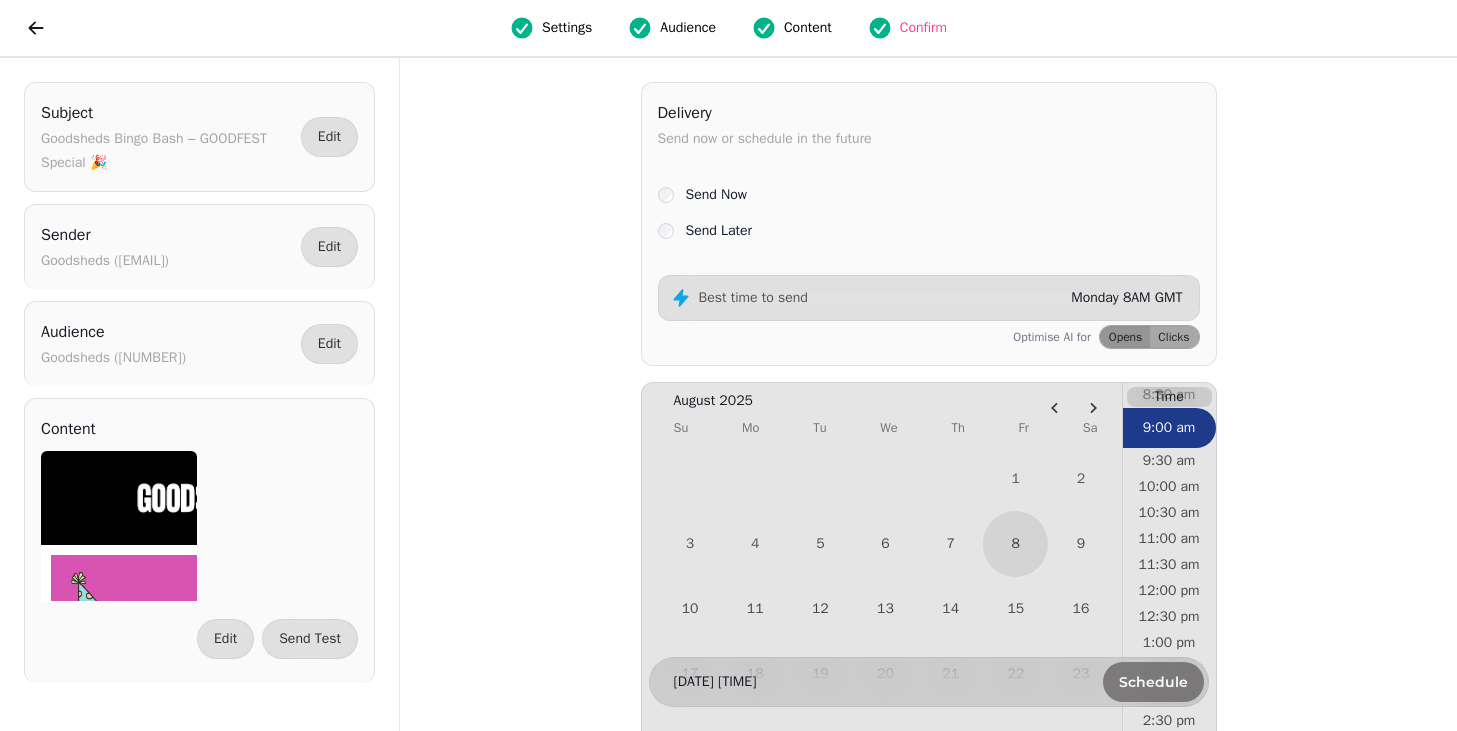 click on "Schedule" at bounding box center [1153, 682] 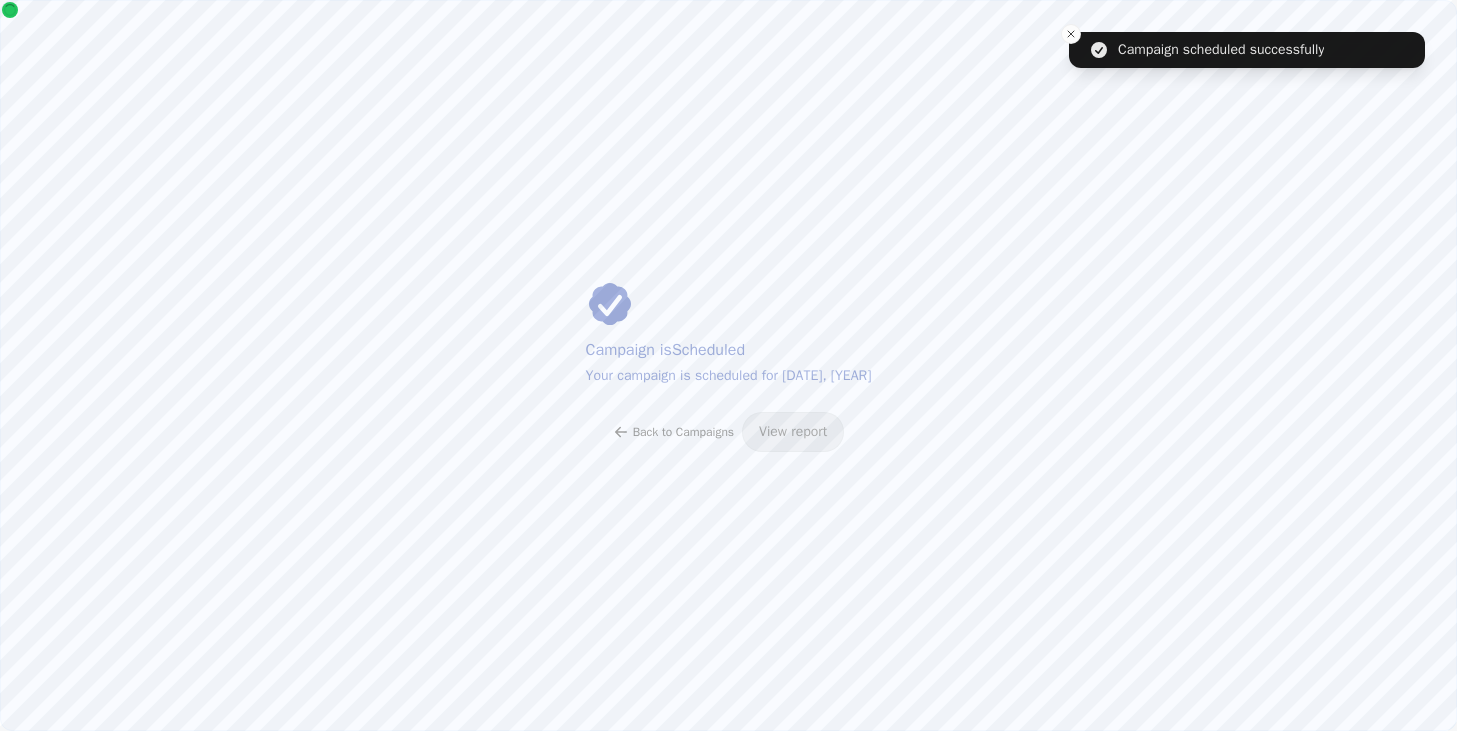 click on "Back to Campaigns" at bounding box center (683, 432) 